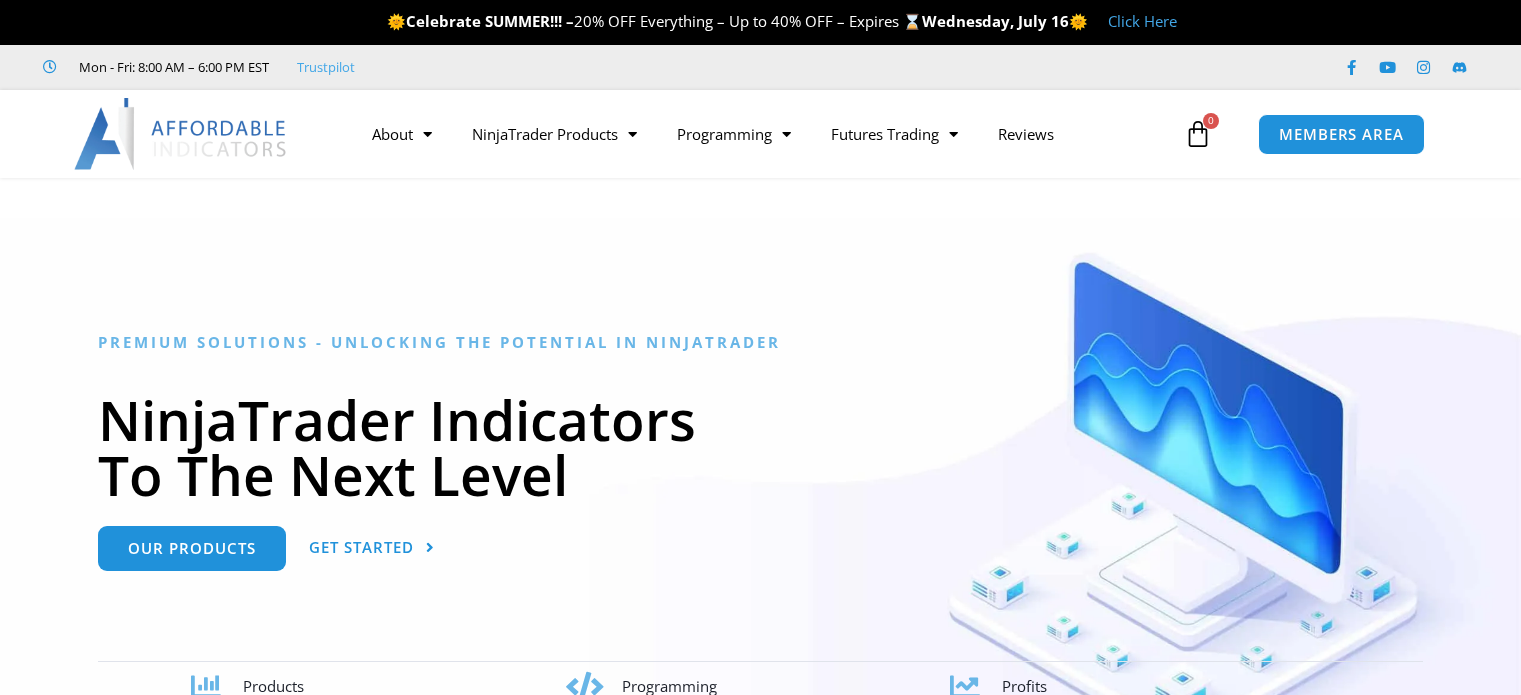 scroll, scrollTop: 0, scrollLeft: 0, axis: both 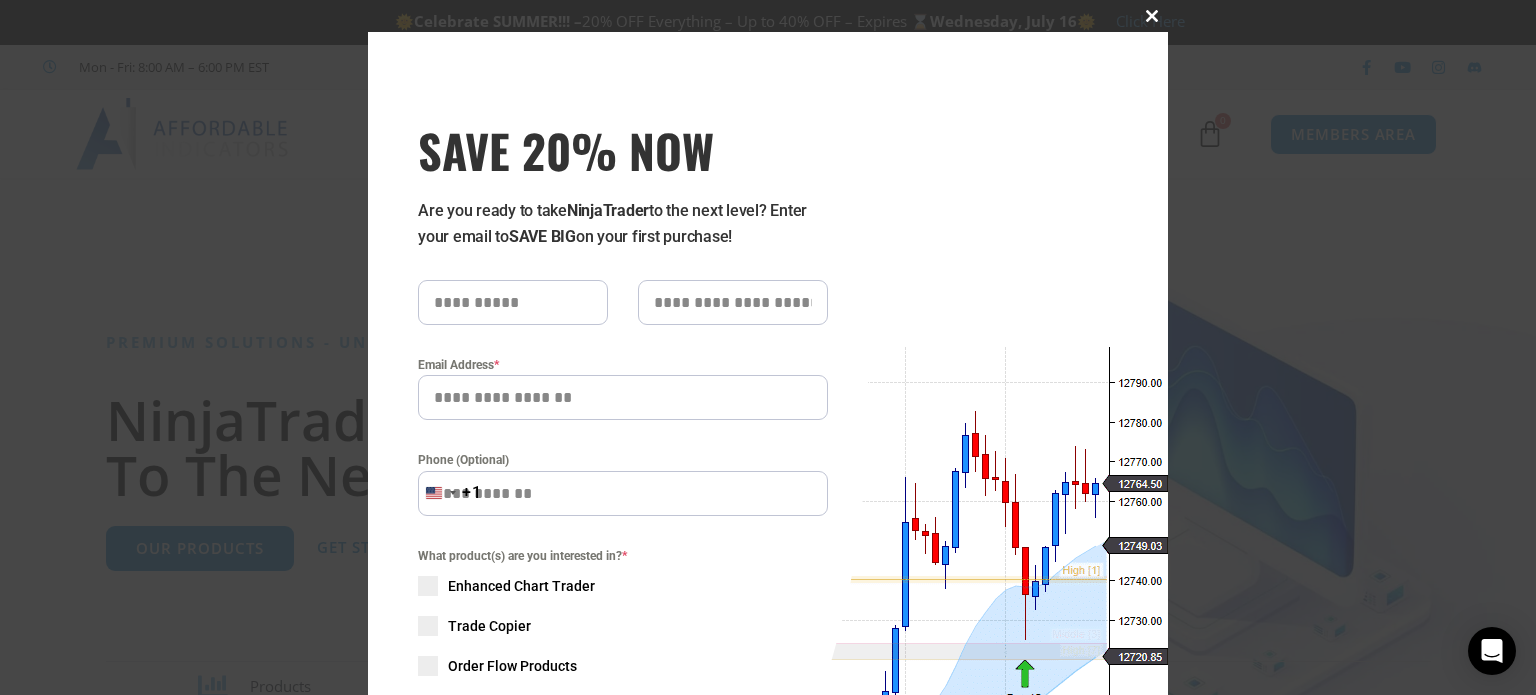 click at bounding box center (1152, 16) 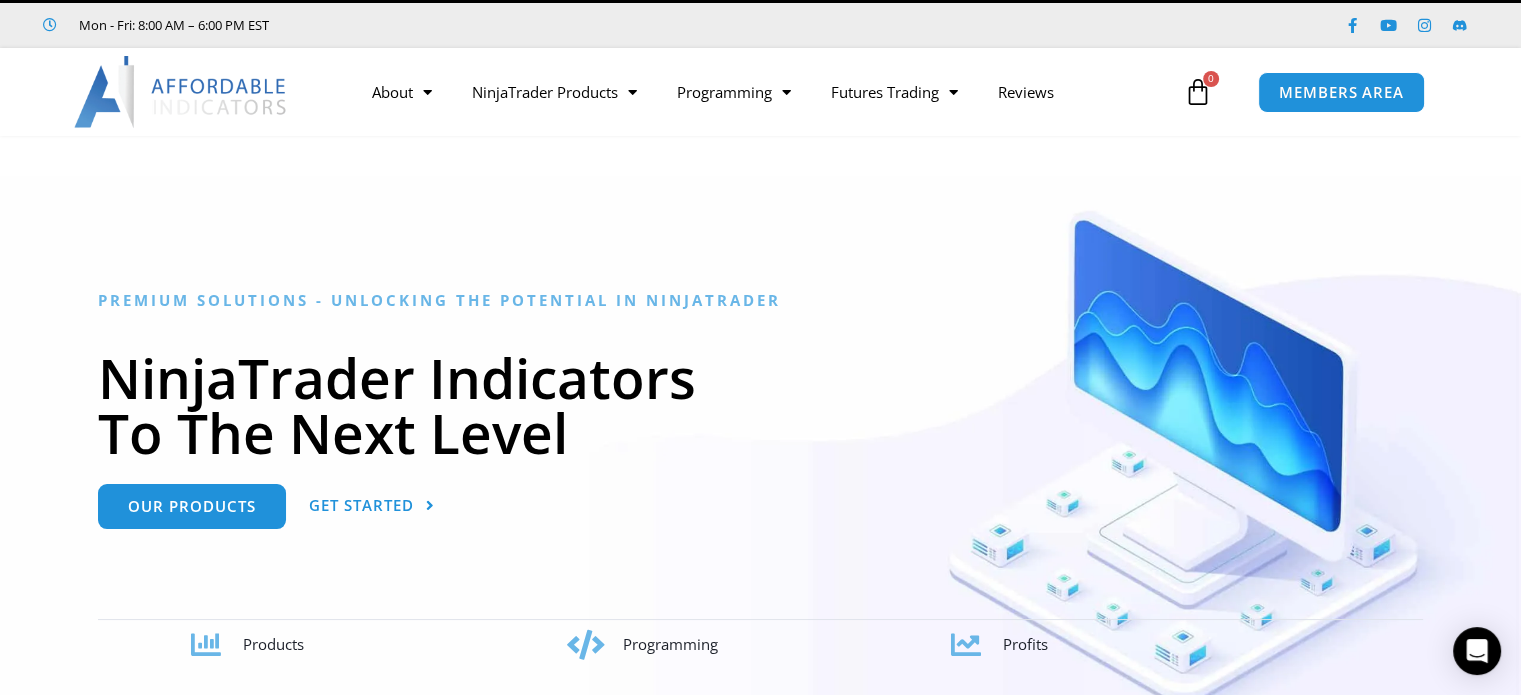scroll, scrollTop: 0, scrollLeft: 0, axis: both 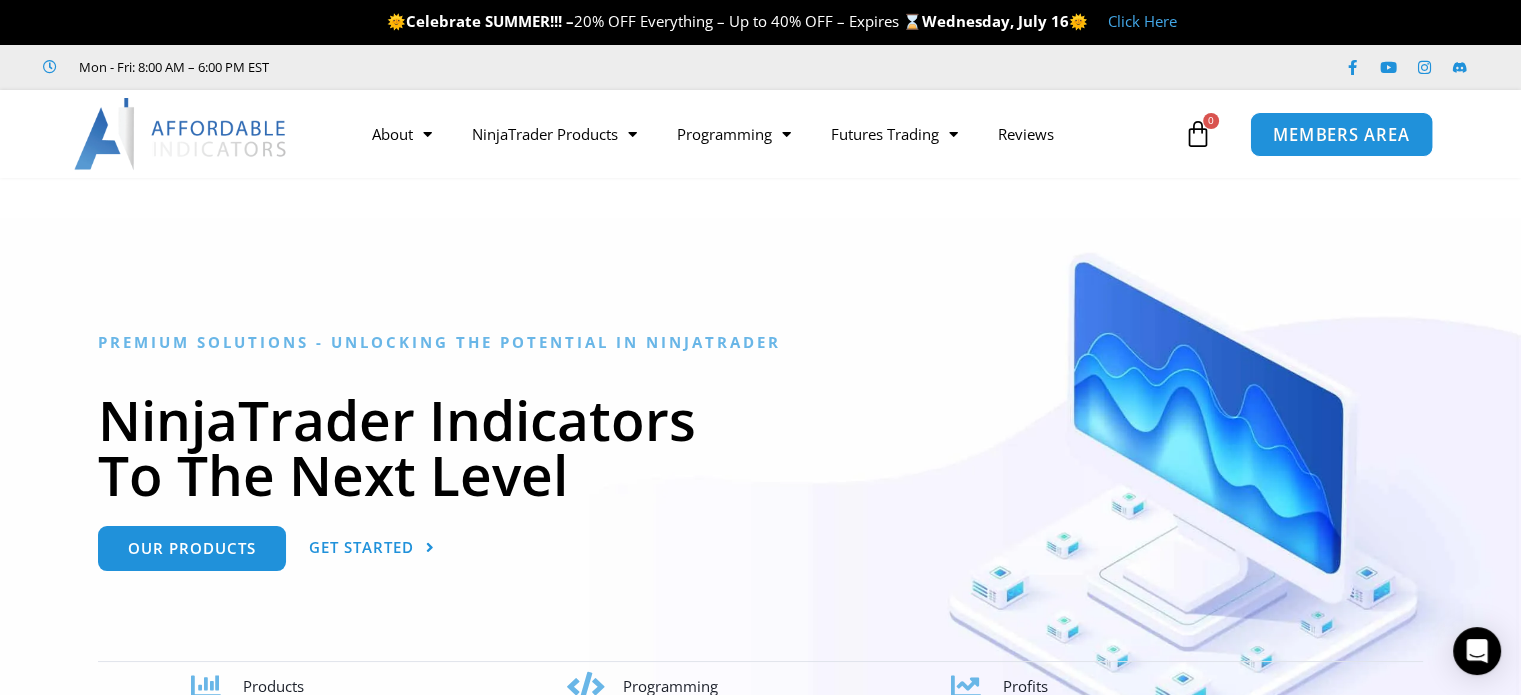 click on "MEMBERS AREA" at bounding box center [1341, 134] 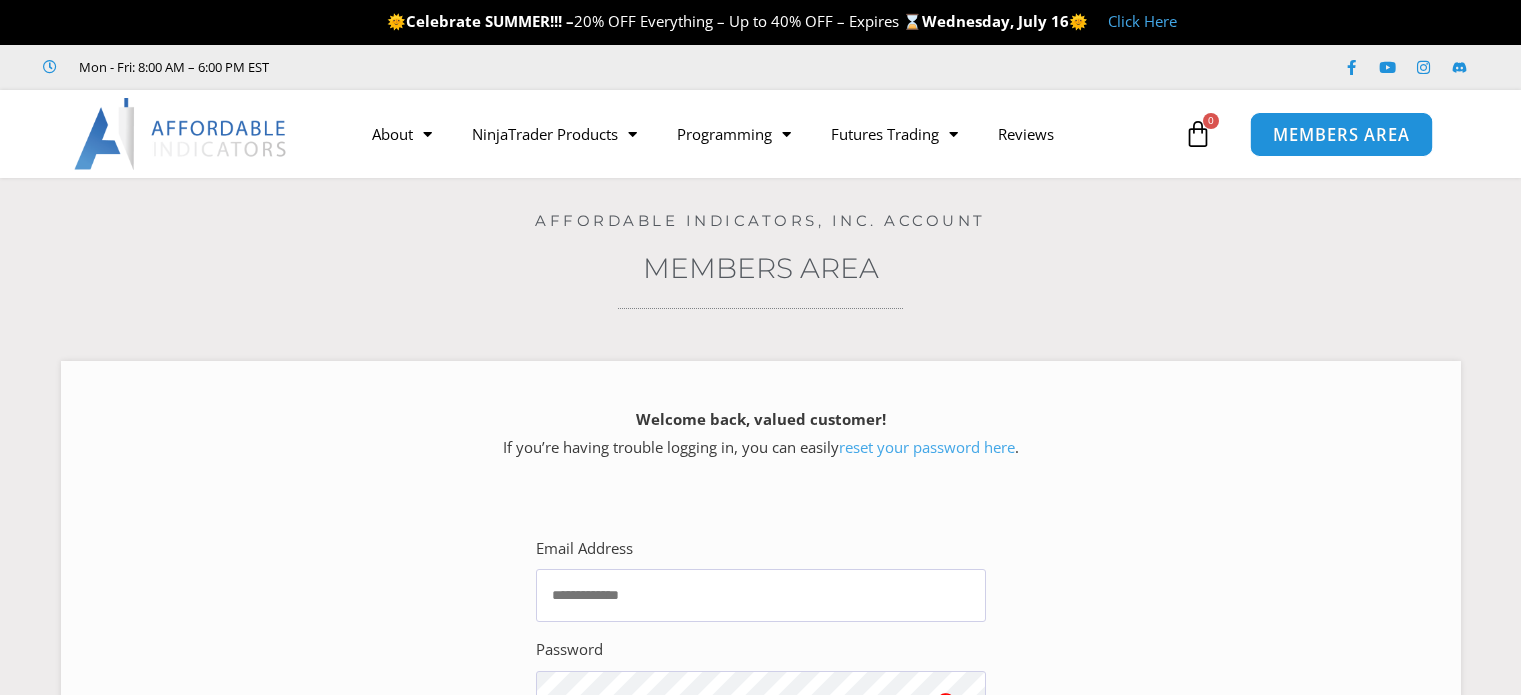 scroll, scrollTop: 0, scrollLeft: 0, axis: both 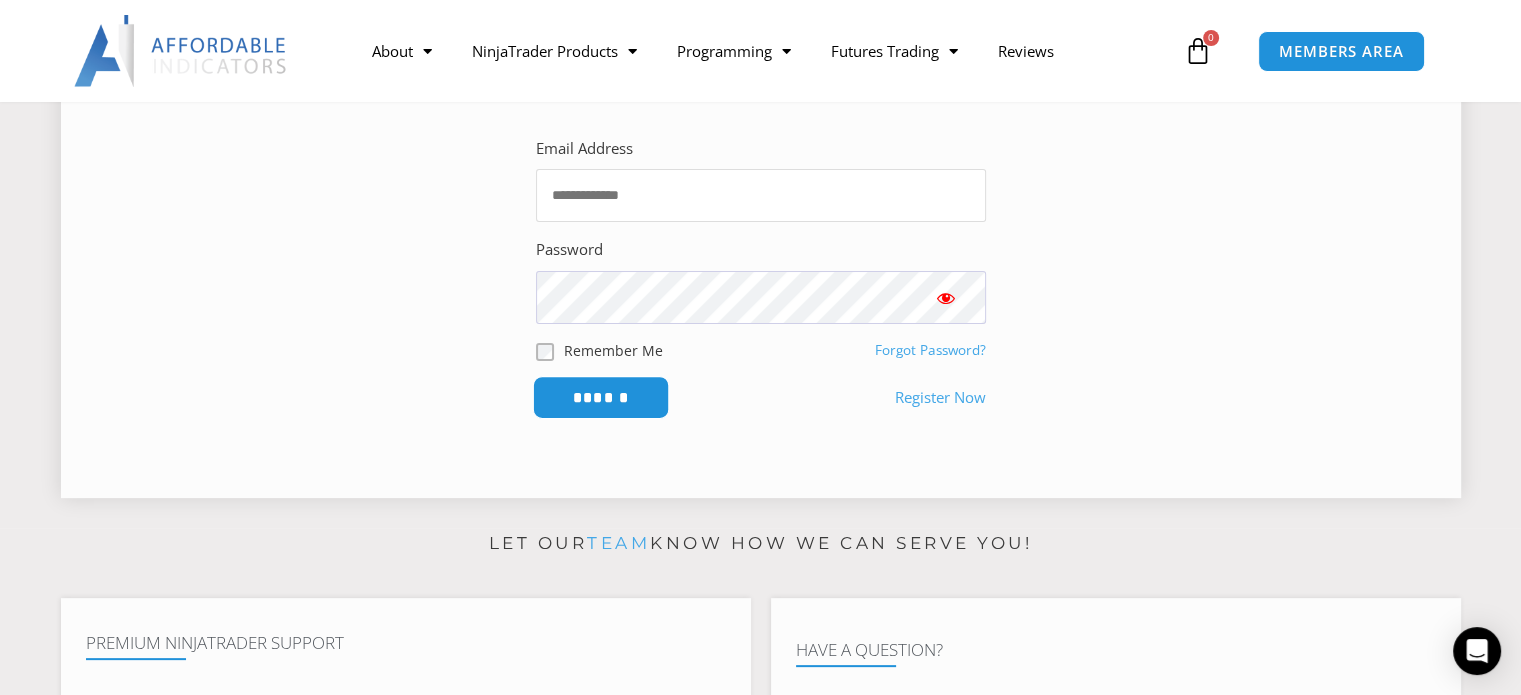 type on "**********" 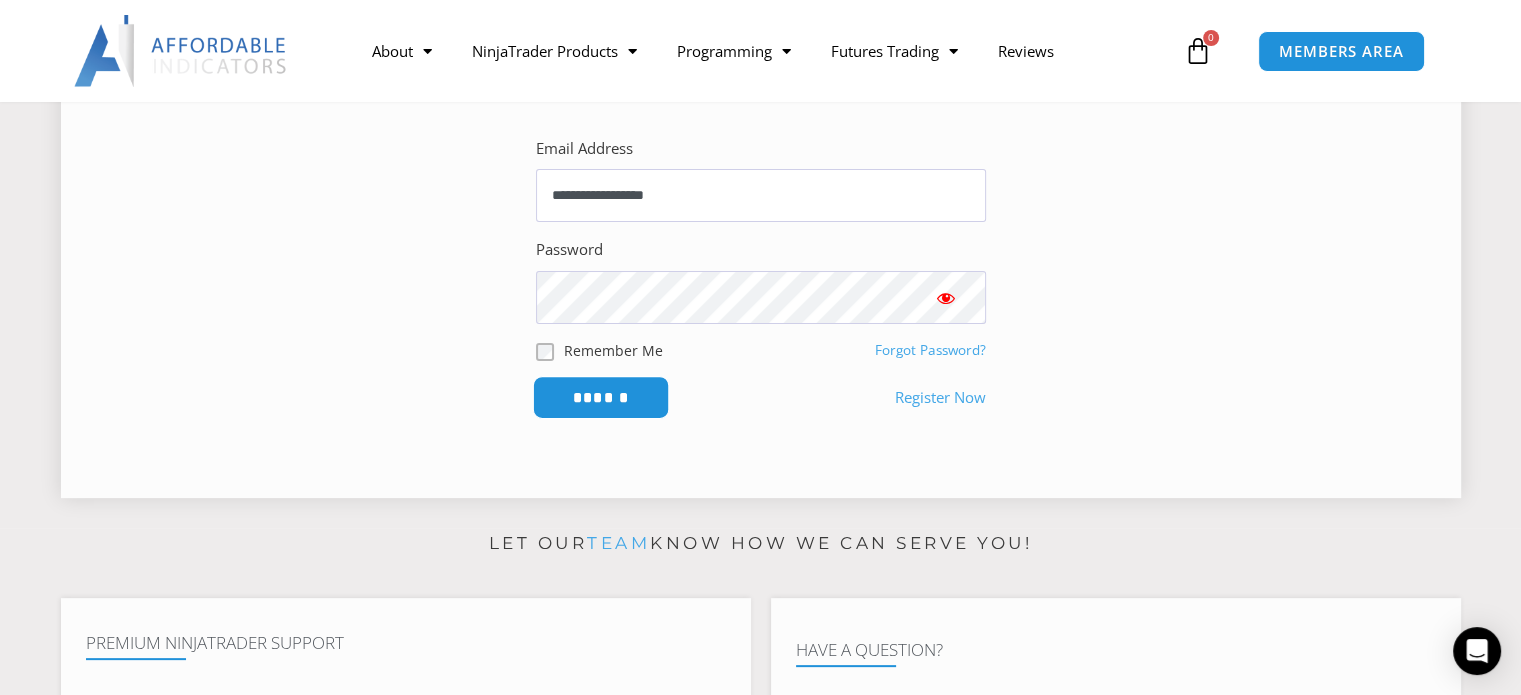 click on "******" at bounding box center [600, 397] 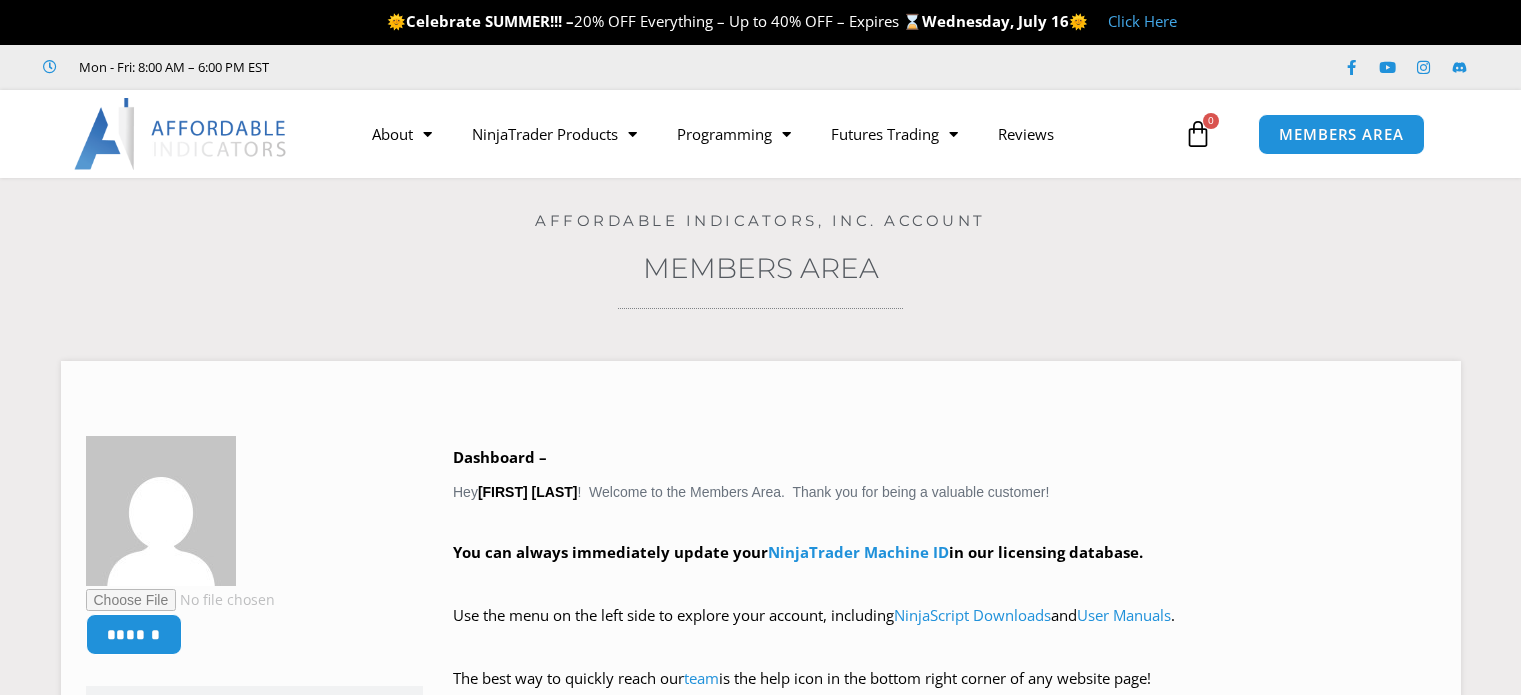 scroll, scrollTop: 0, scrollLeft: 0, axis: both 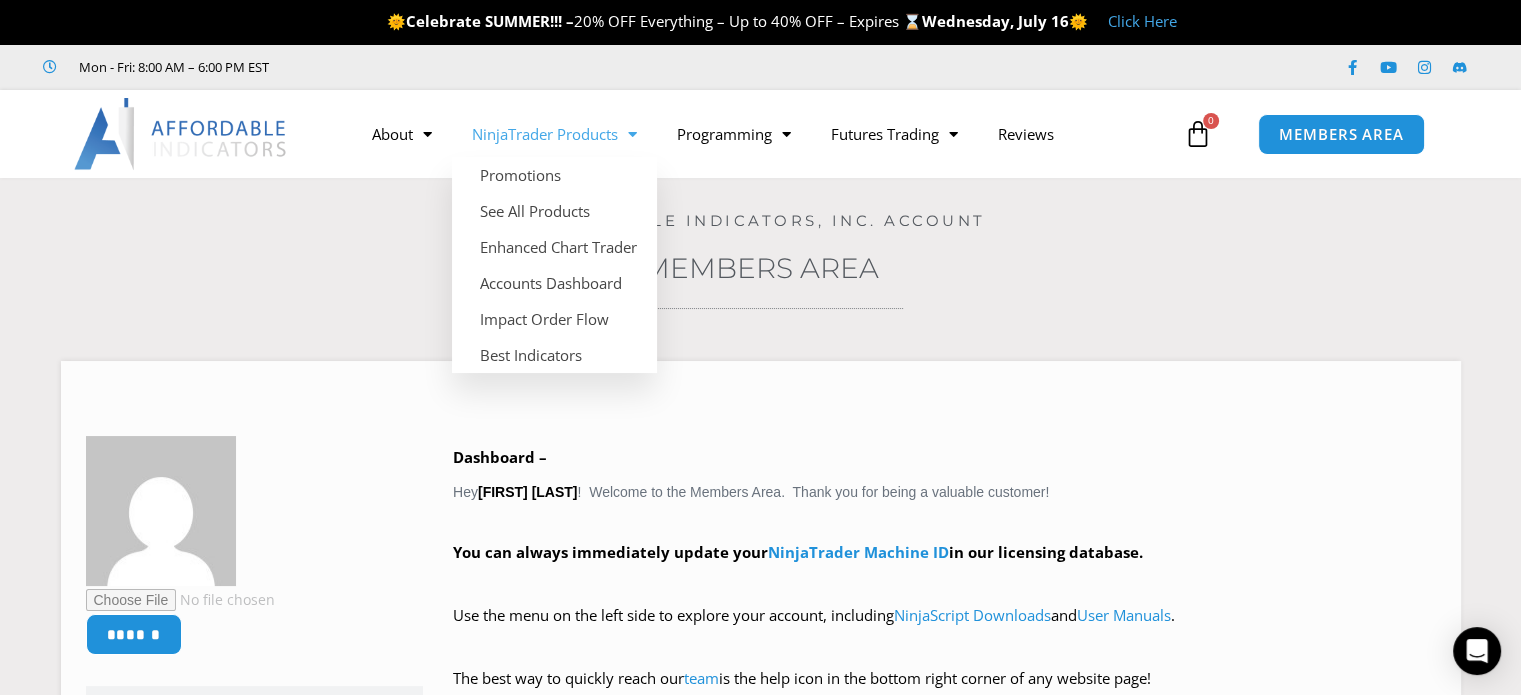 click on "NinjaTrader Products" 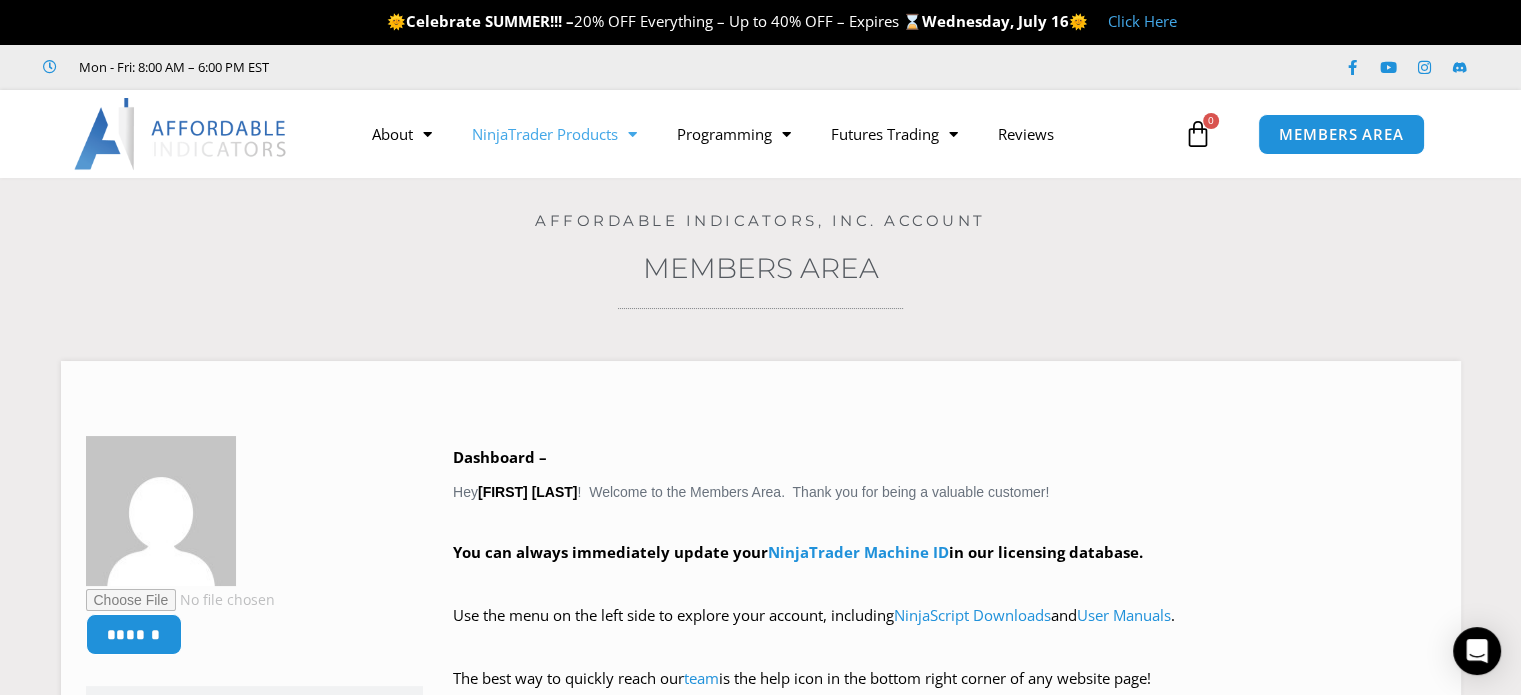 click 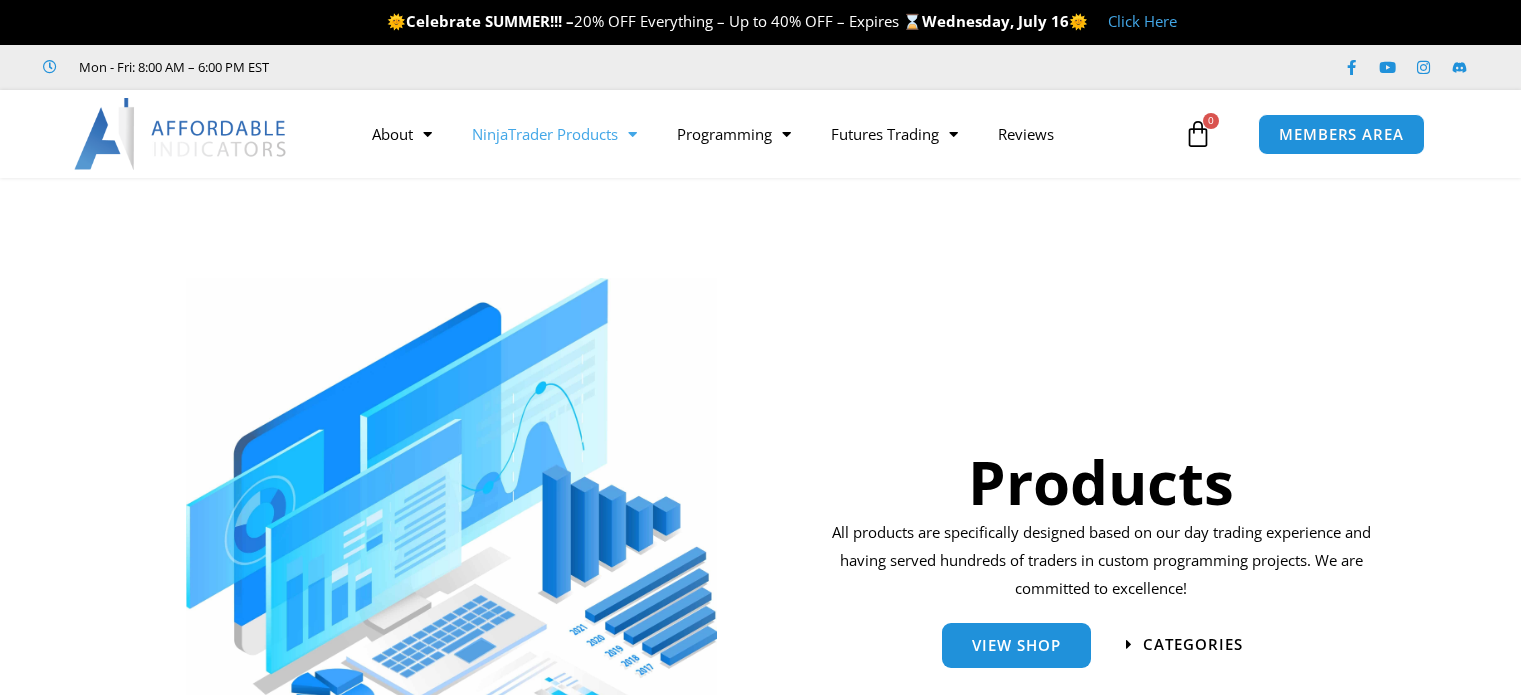 scroll, scrollTop: 0, scrollLeft: 0, axis: both 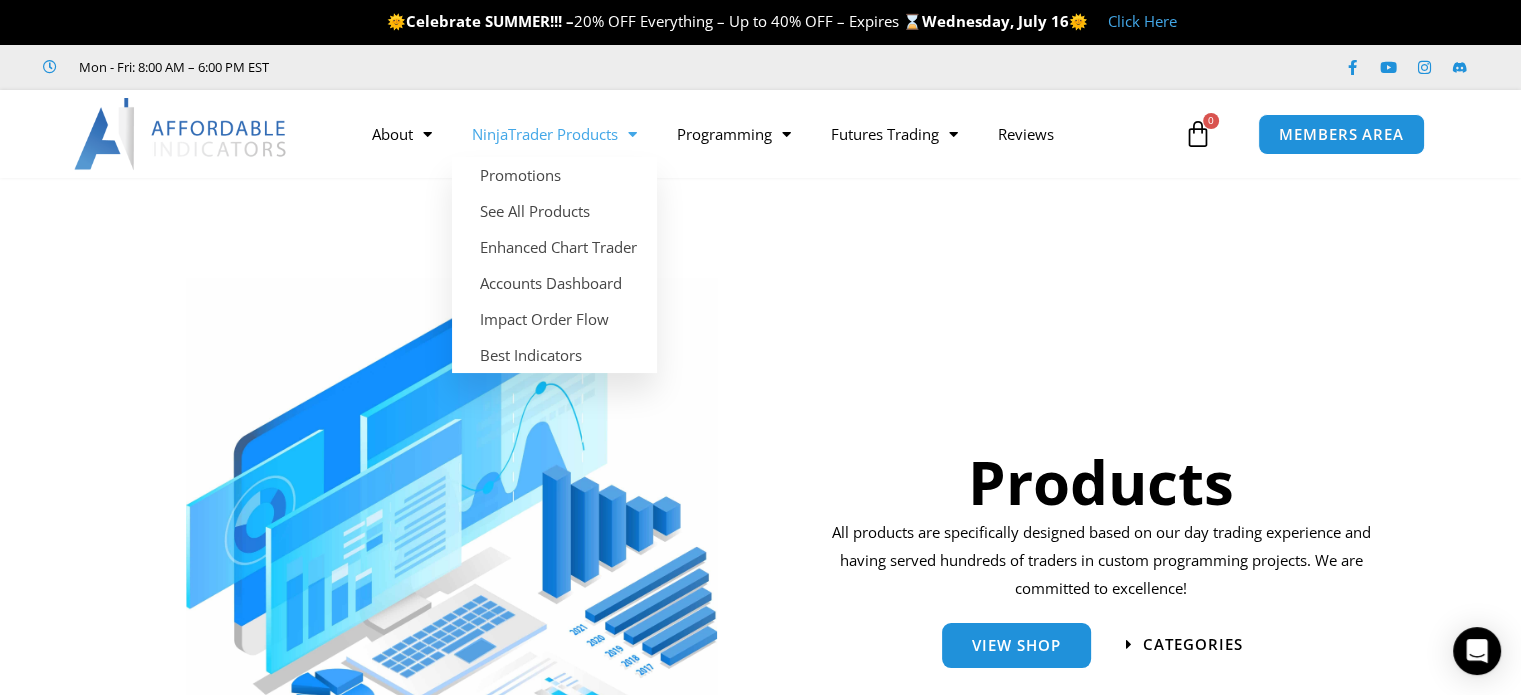 click on "NinjaTrader Products" 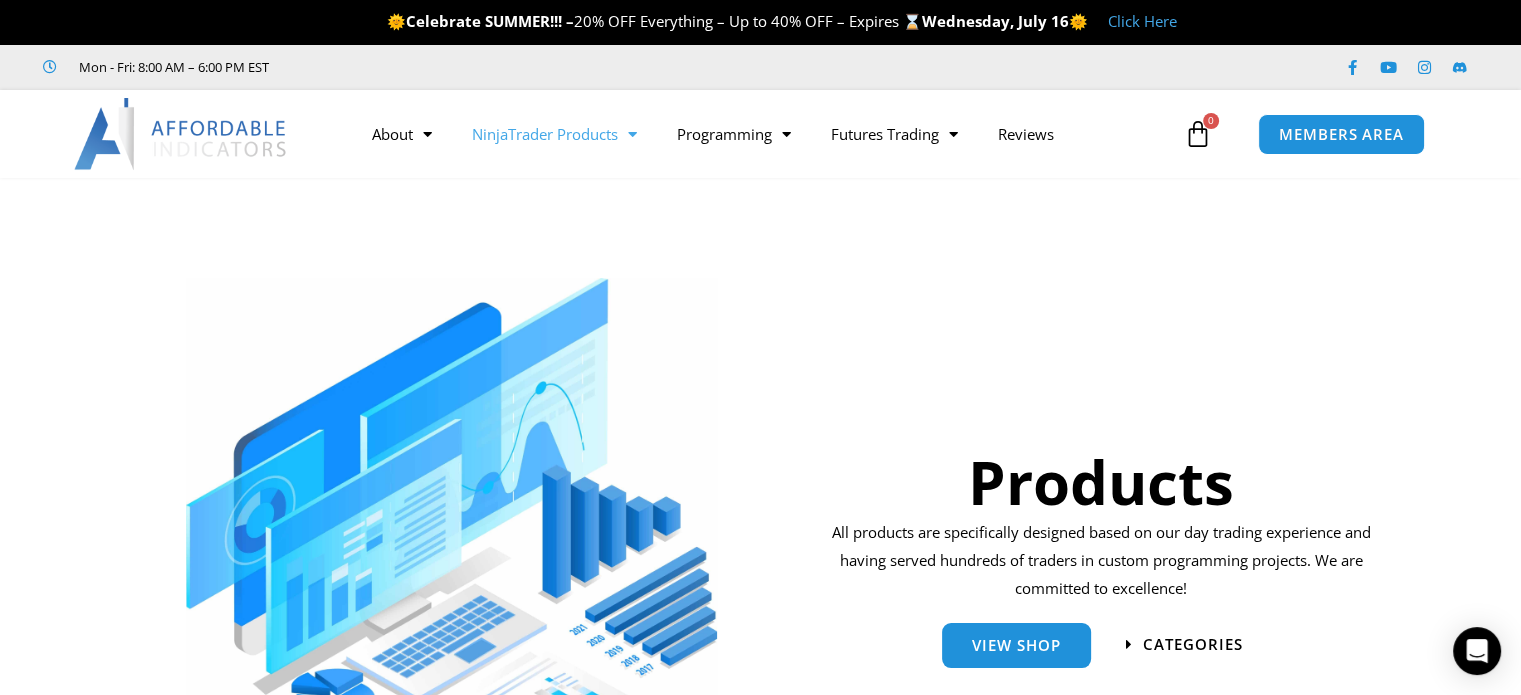 click on "NinjaTrader Products" 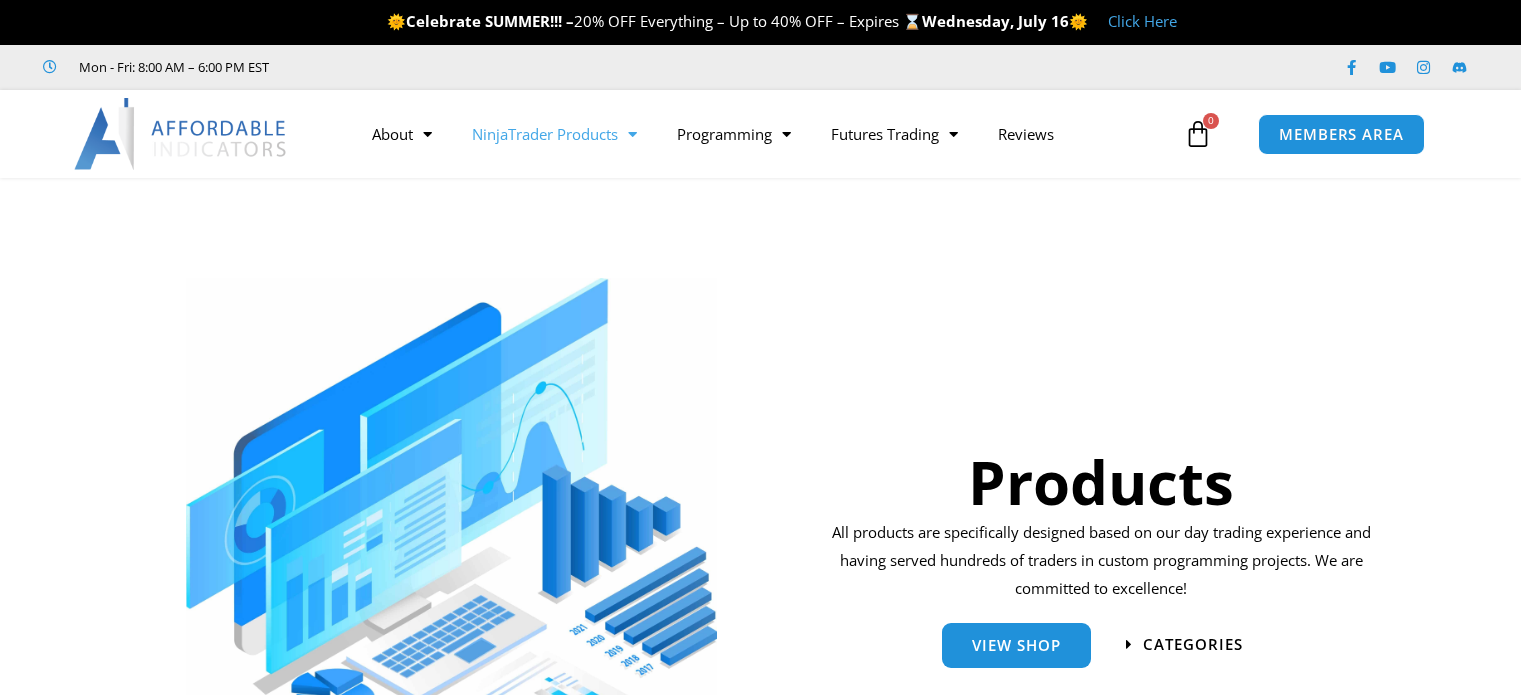 scroll, scrollTop: 0, scrollLeft: 0, axis: both 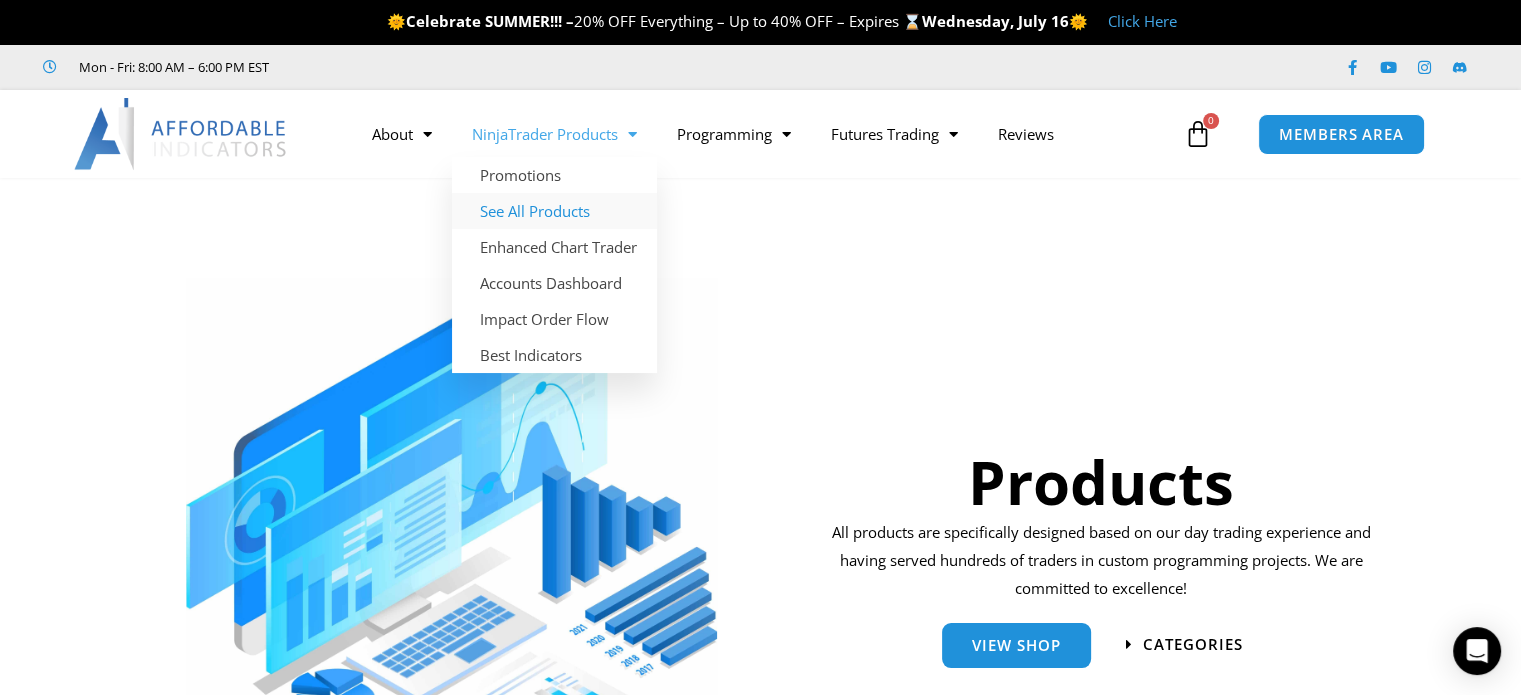 click on "See All Products" 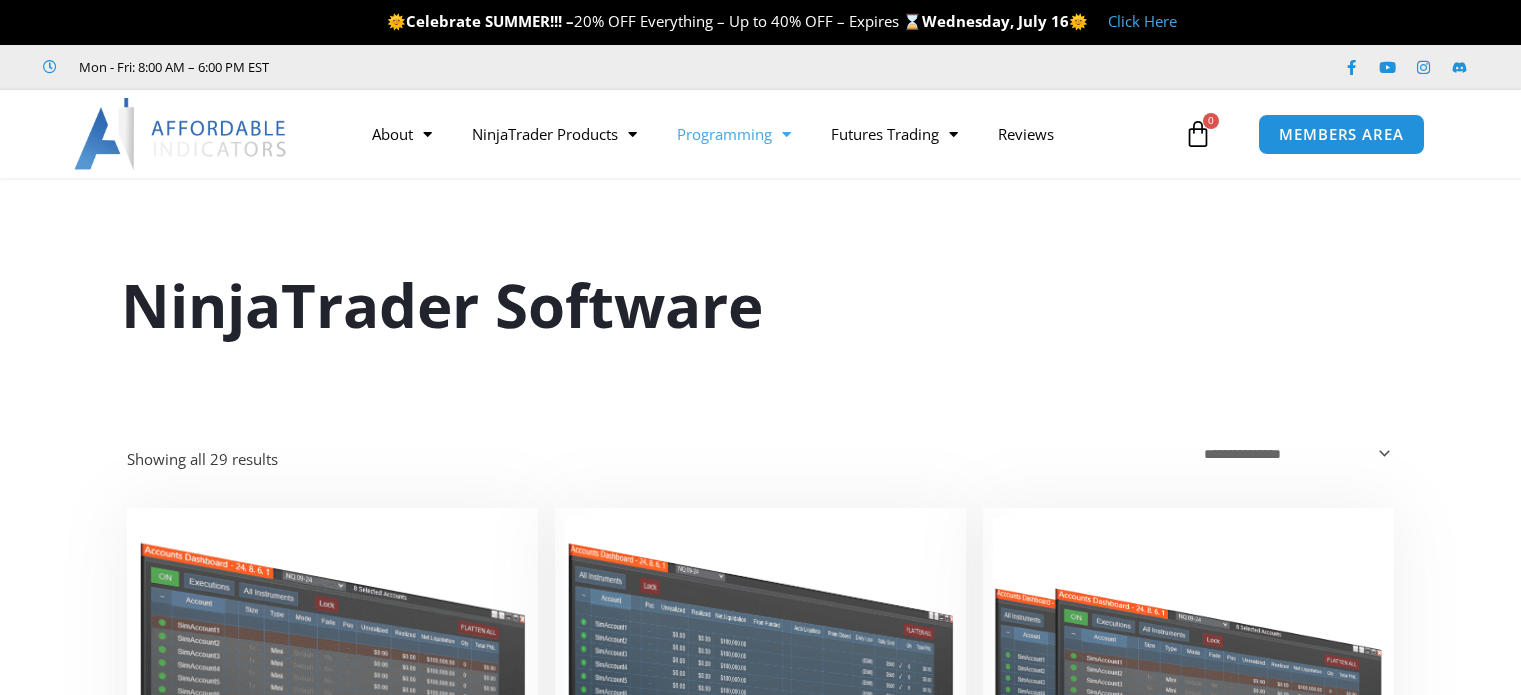scroll, scrollTop: 0, scrollLeft: 0, axis: both 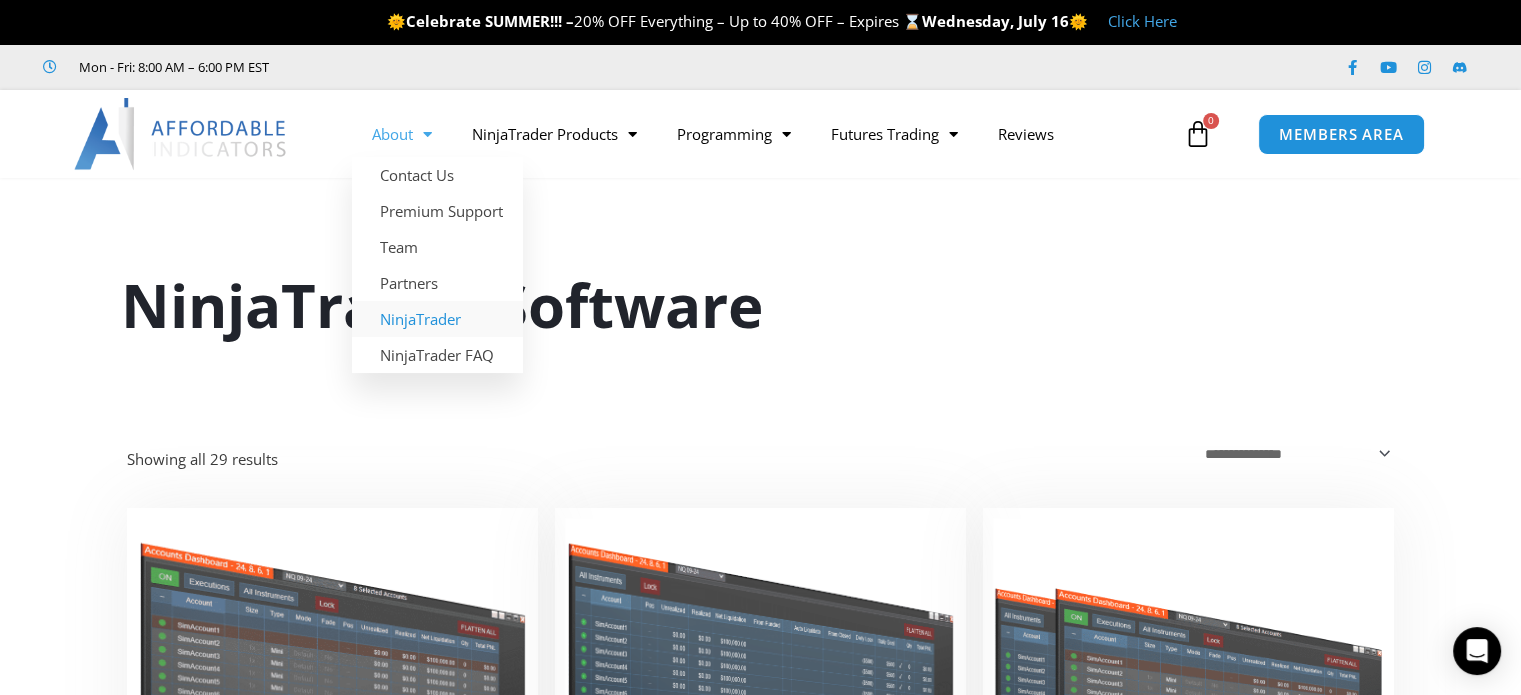 click on "NinjaTrader" 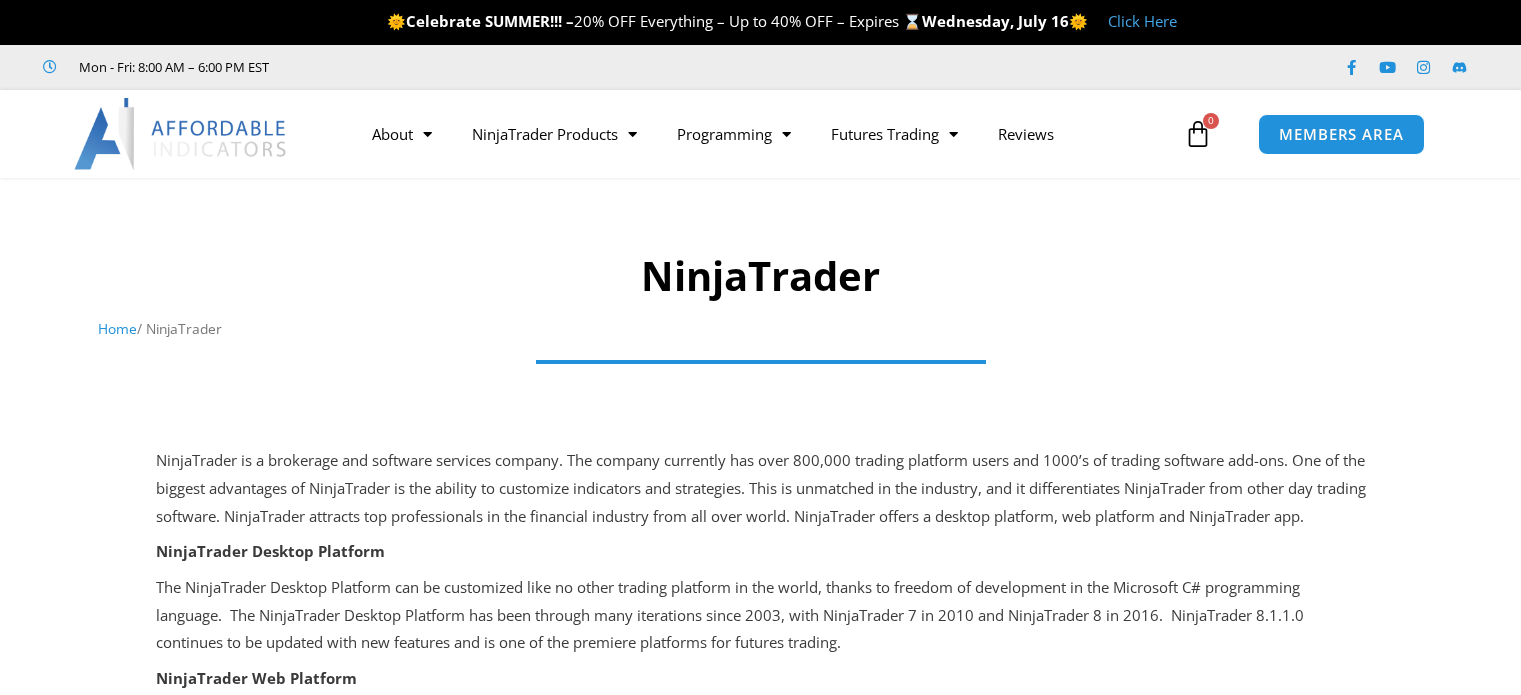 scroll, scrollTop: 0, scrollLeft: 0, axis: both 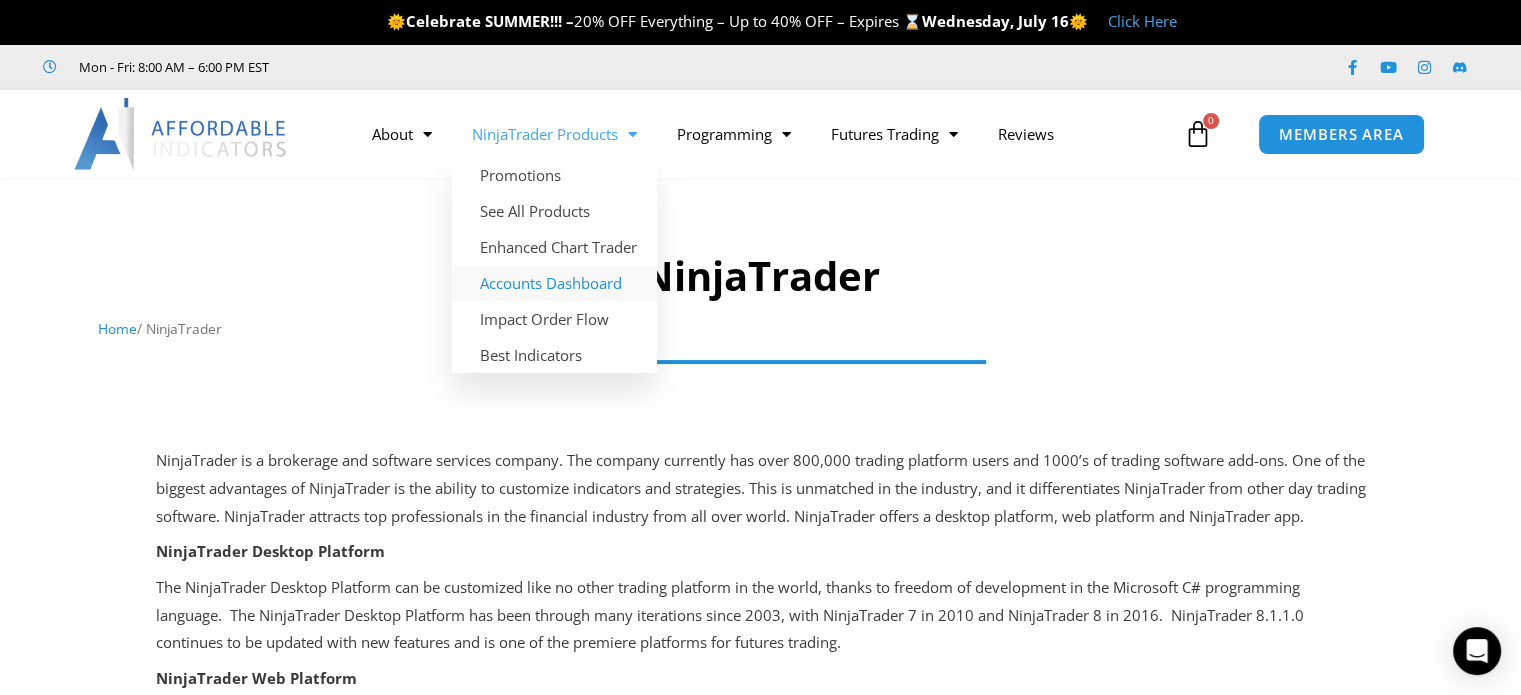 click on "Accounts Dashboard" 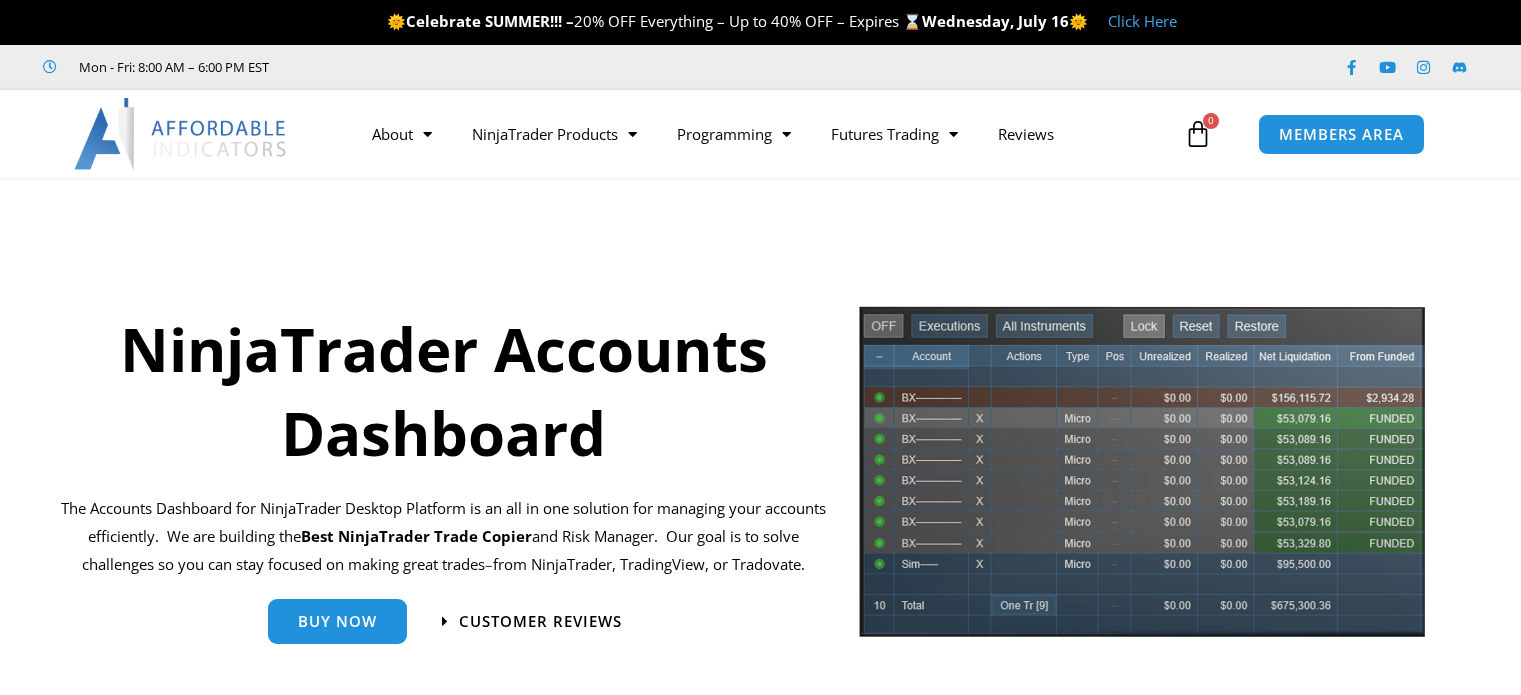 scroll, scrollTop: 0, scrollLeft: 0, axis: both 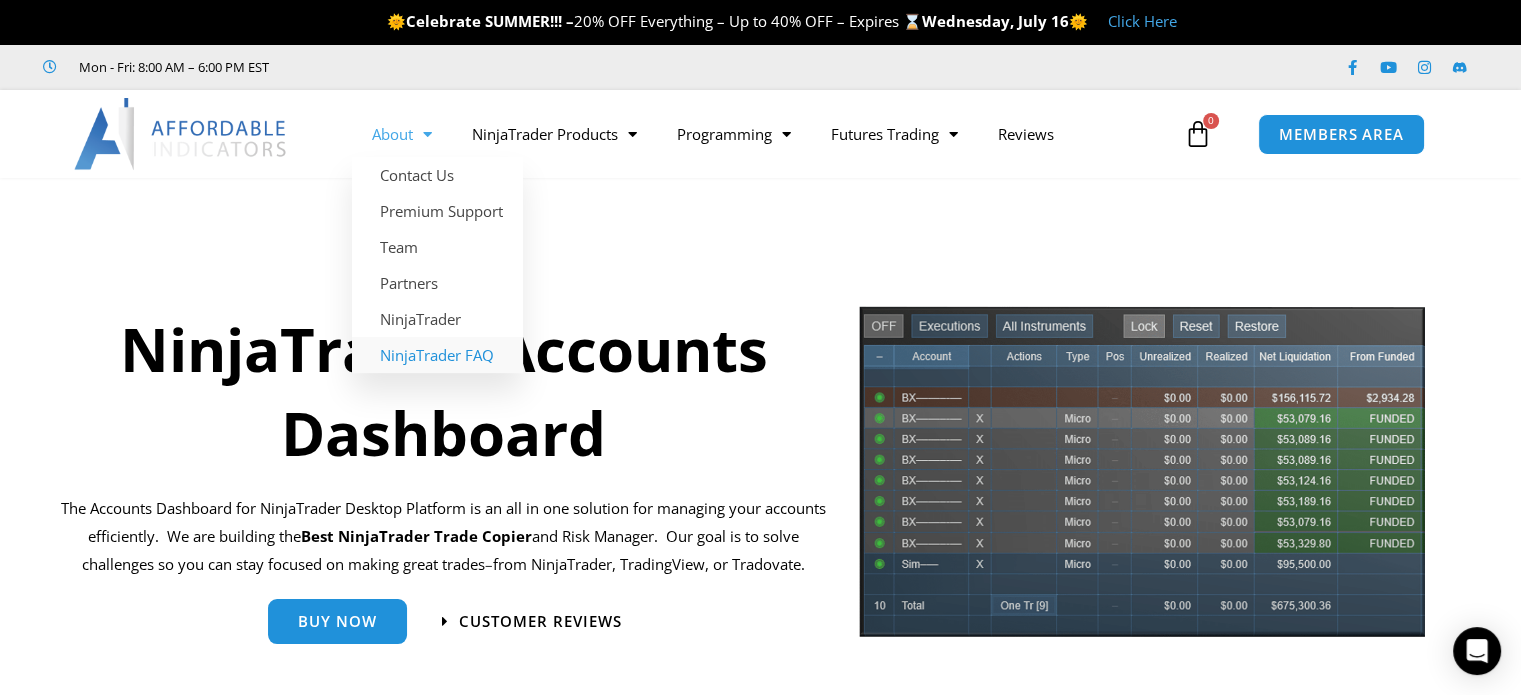 click on "NinjaTrader FAQ" 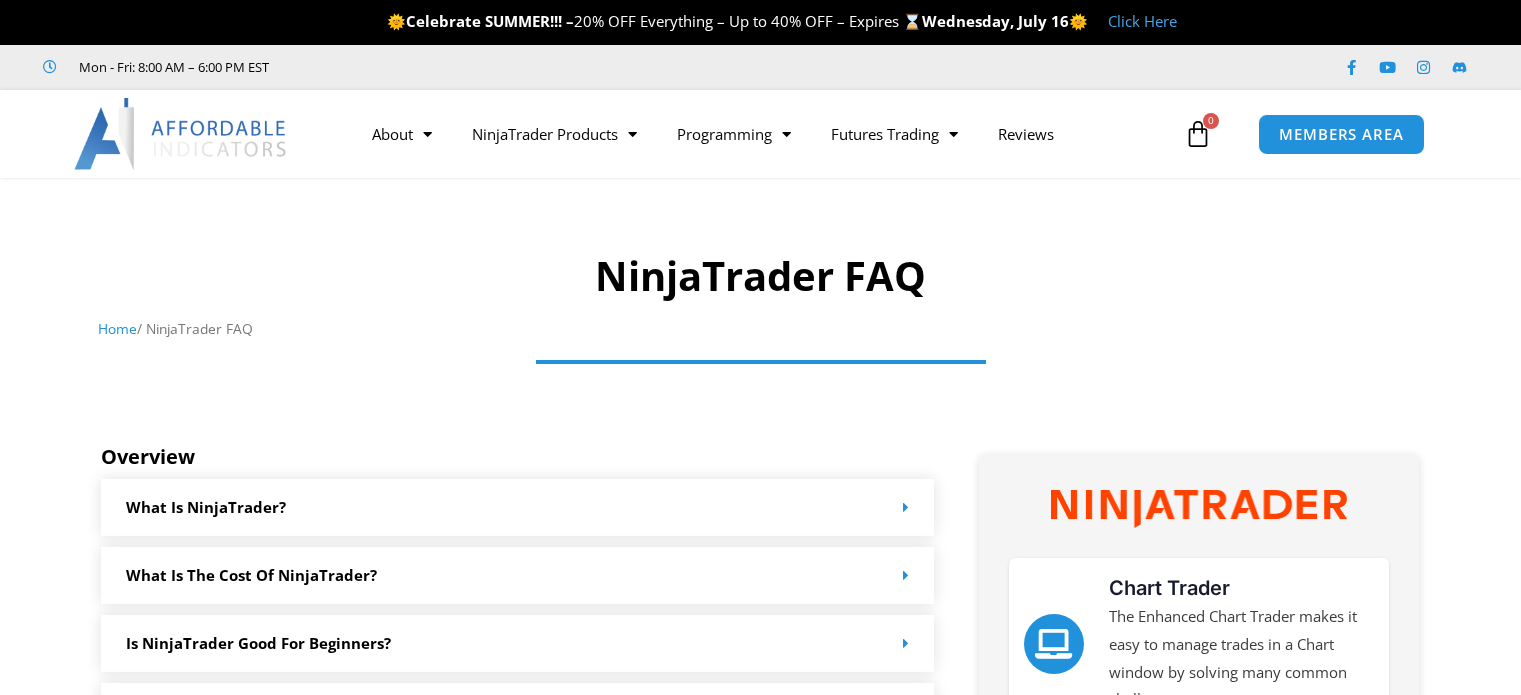 scroll, scrollTop: 0, scrollLeft: 0, axis: both 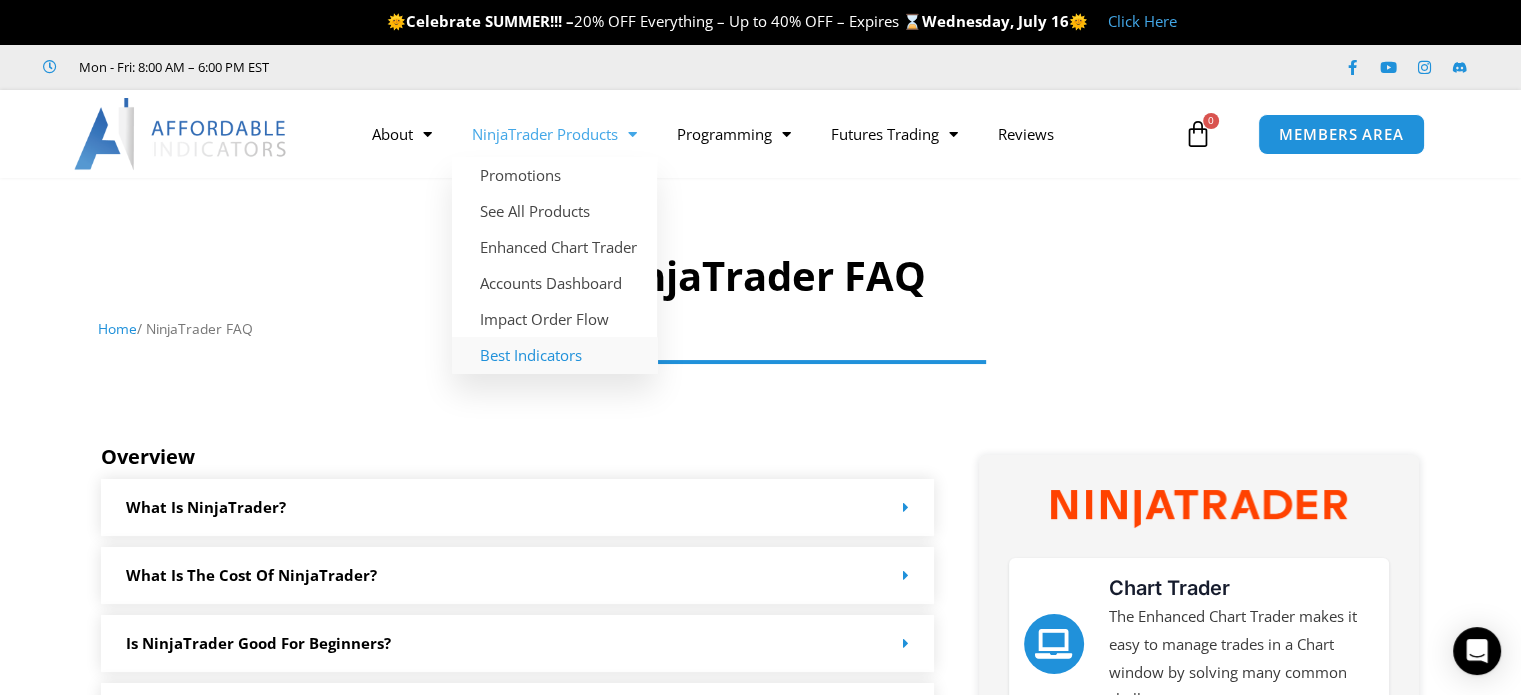 click on "Best Indicators" 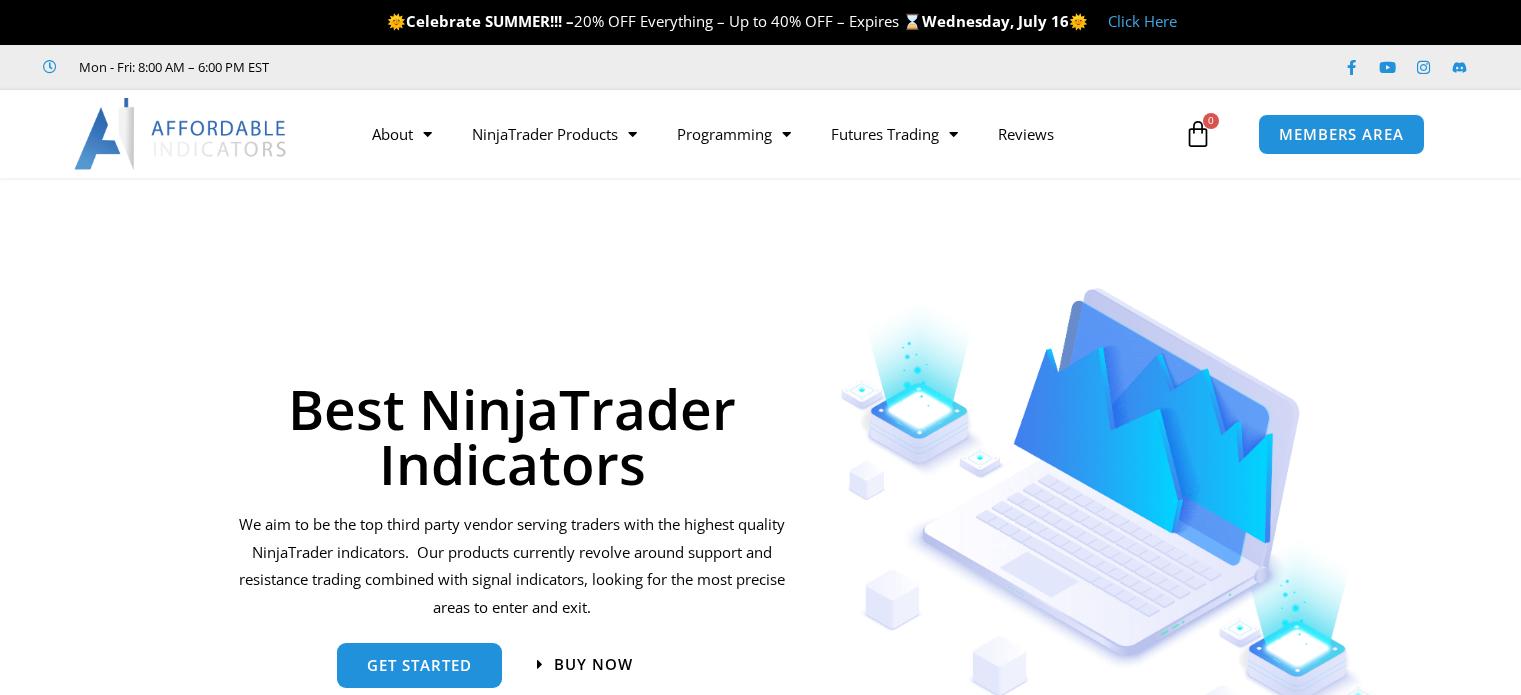 scroll, scrollTop: 0, scrollLeft: 0, axis: both 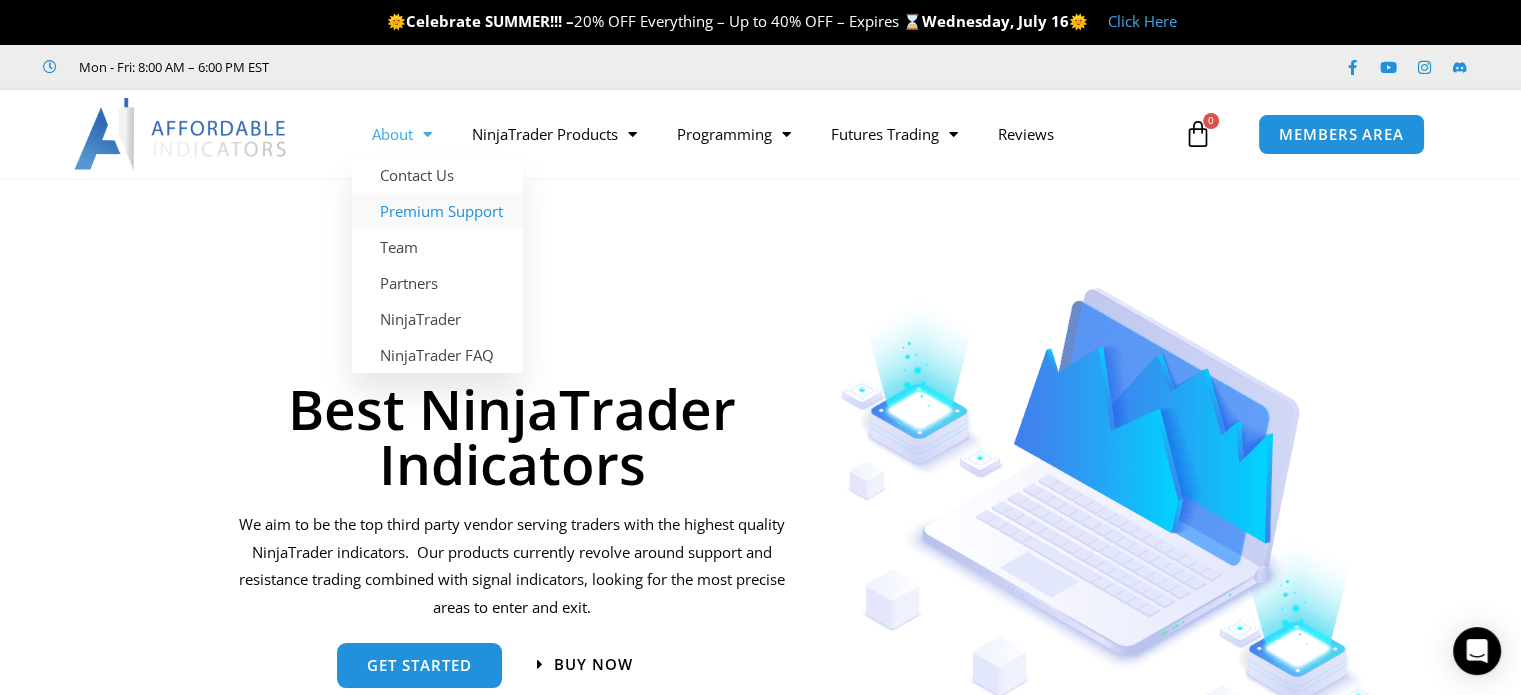 click on "Premium Support" 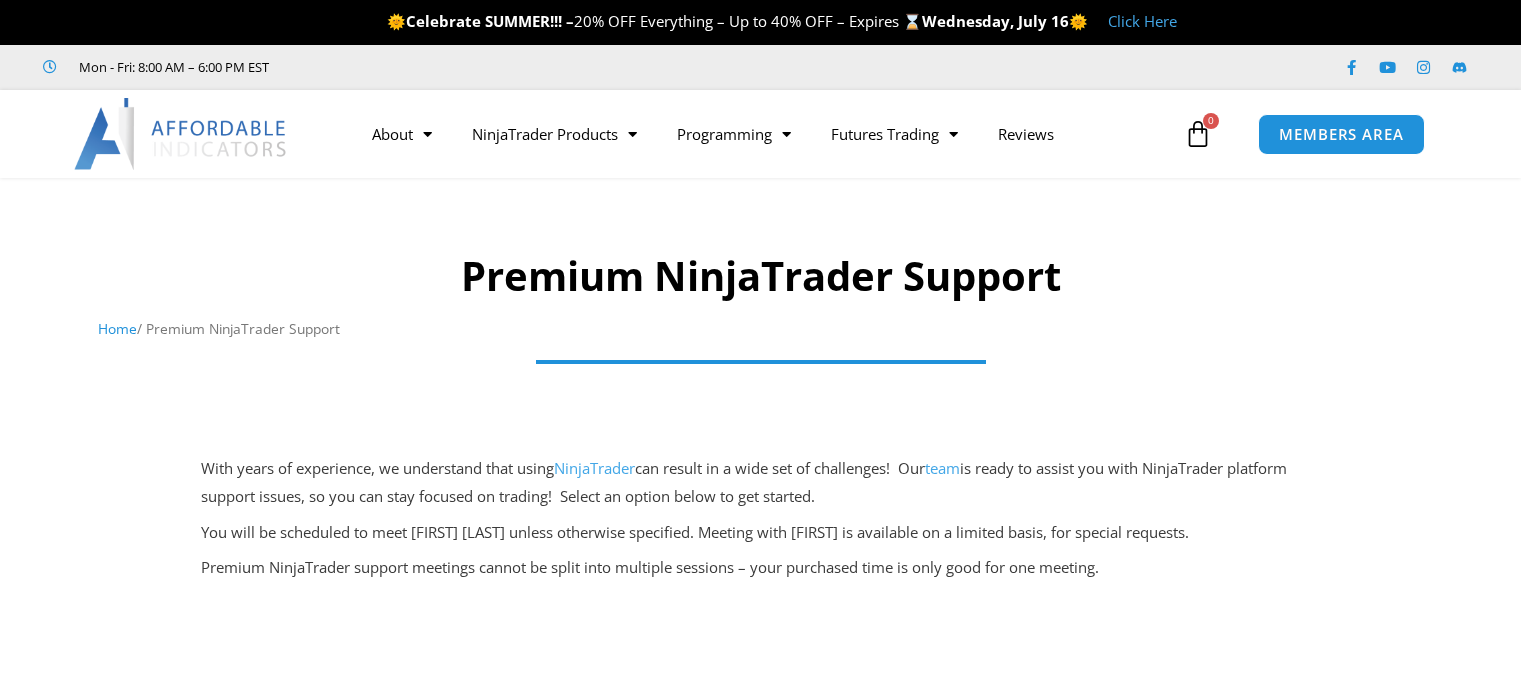 scroll, scrollTop: 0, scrollLeft: 0, axis: both 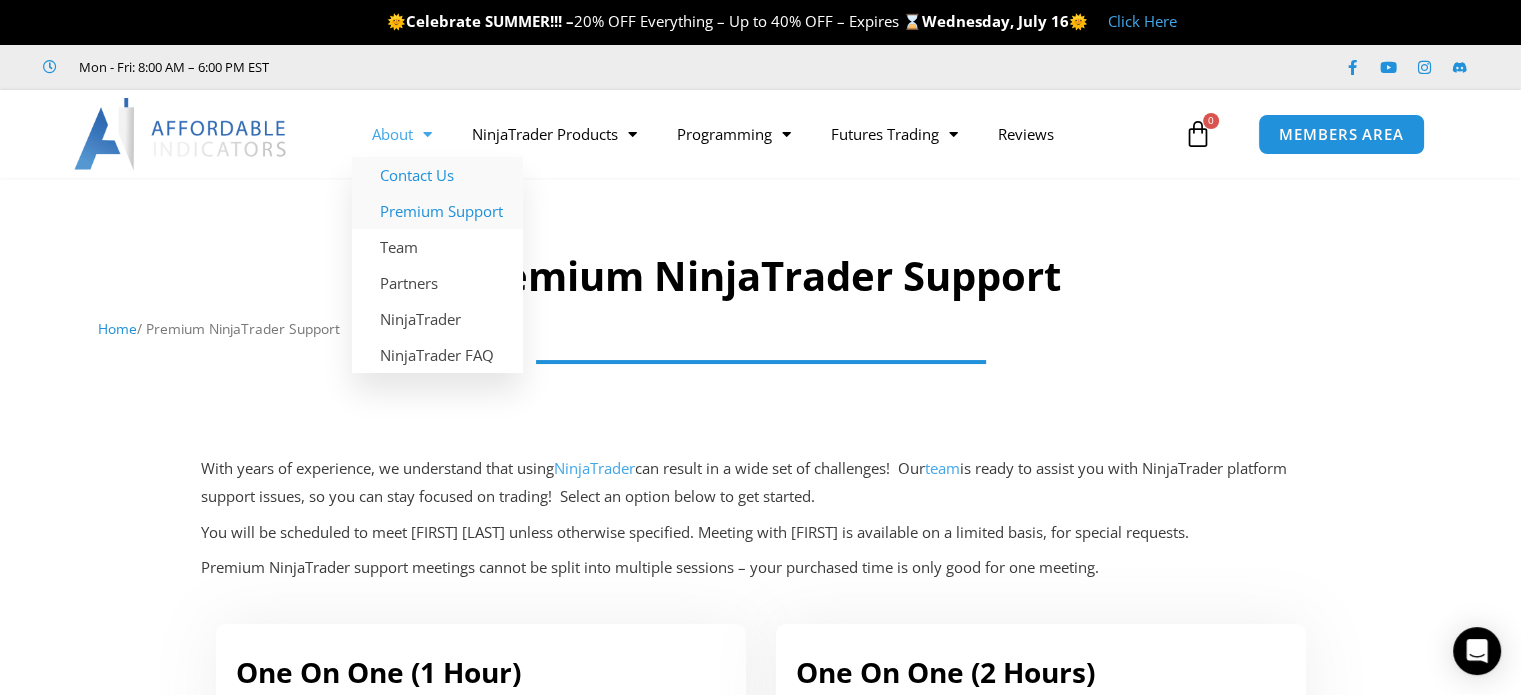 click on "Contact Us" 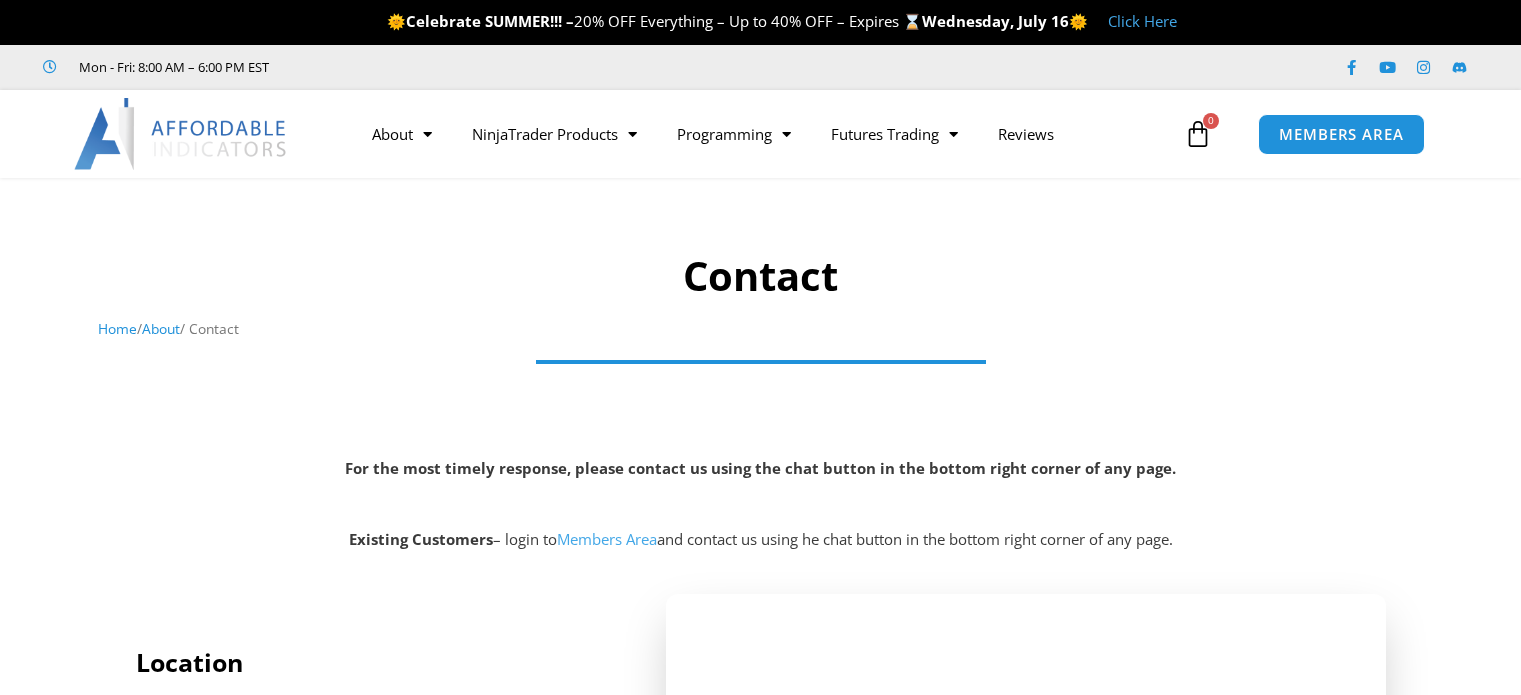 scroll, scrollTop: 0, scrollLeft: 0, axis: both 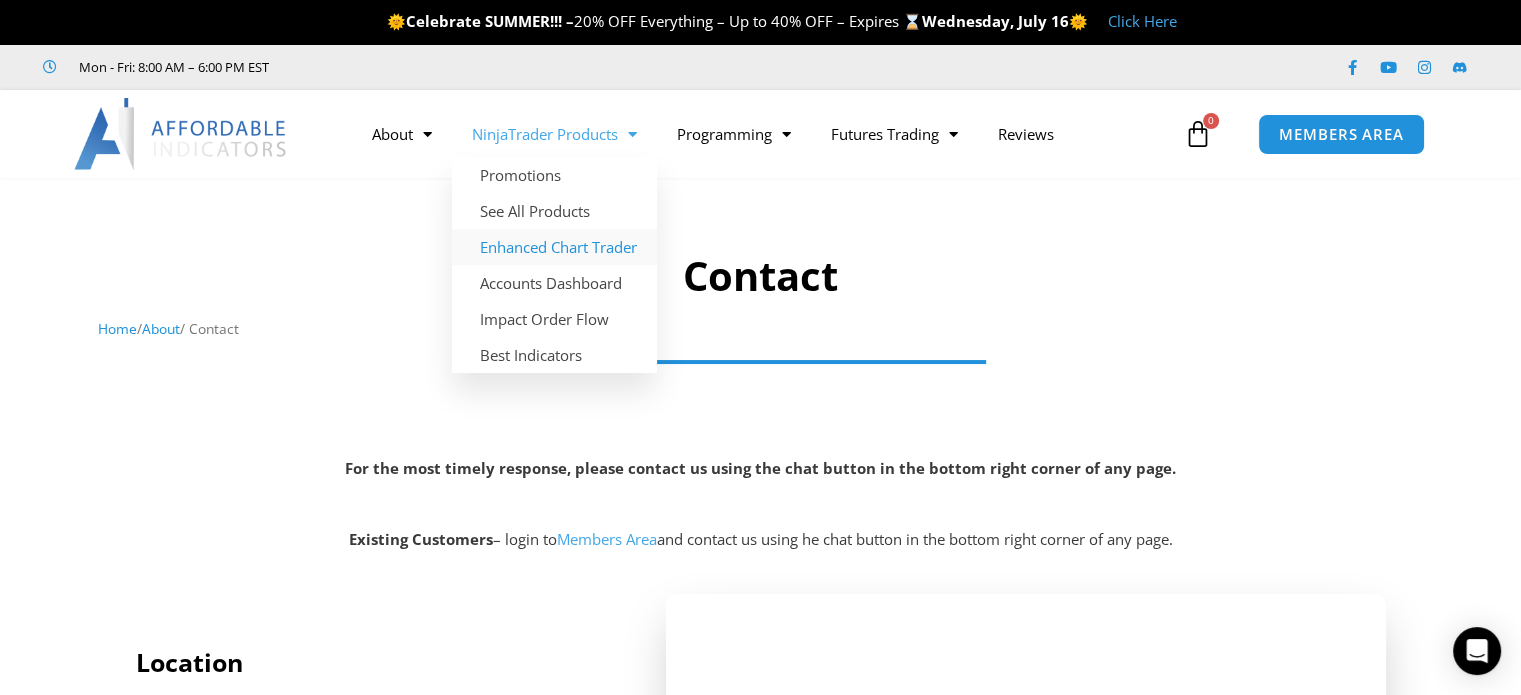 click on "Enhanced Chart Trader" 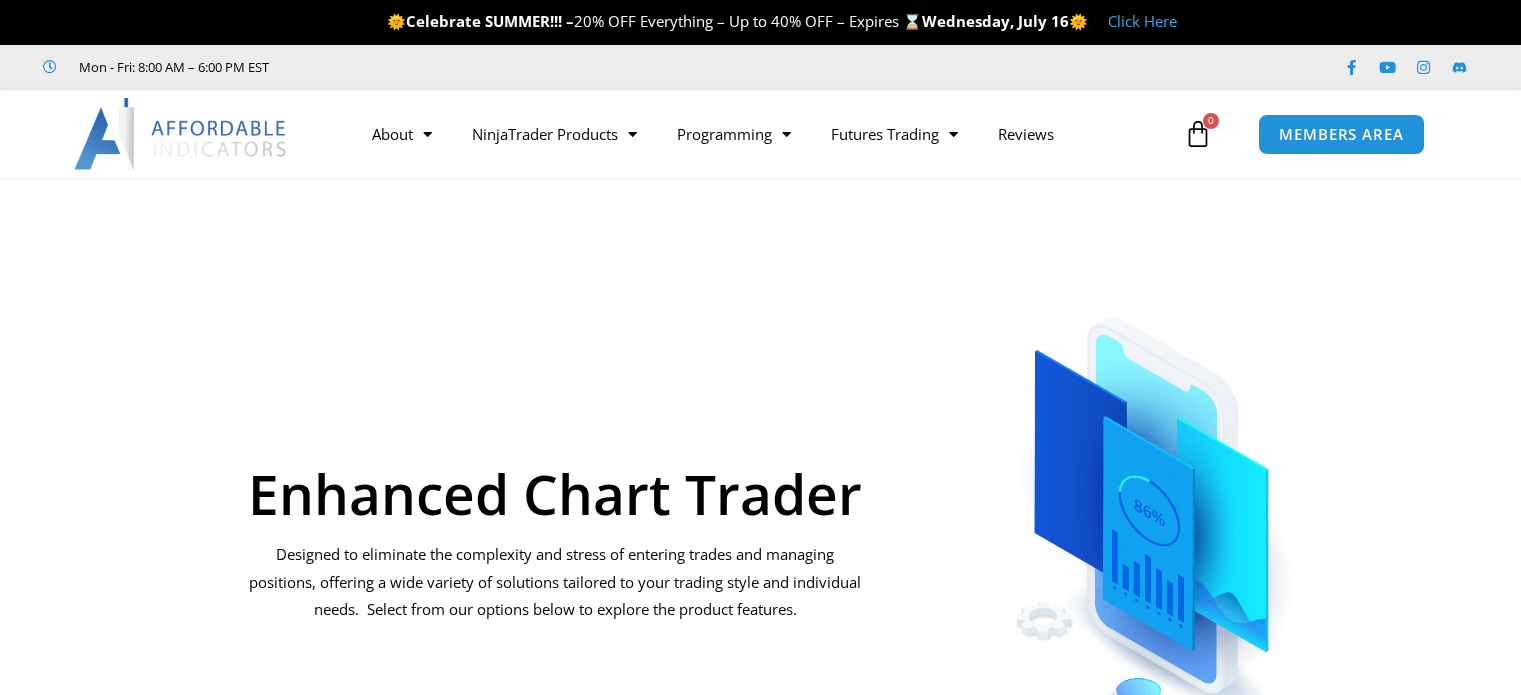 scroll, scrollTop: 0, scrollLeft: 0, axis: both 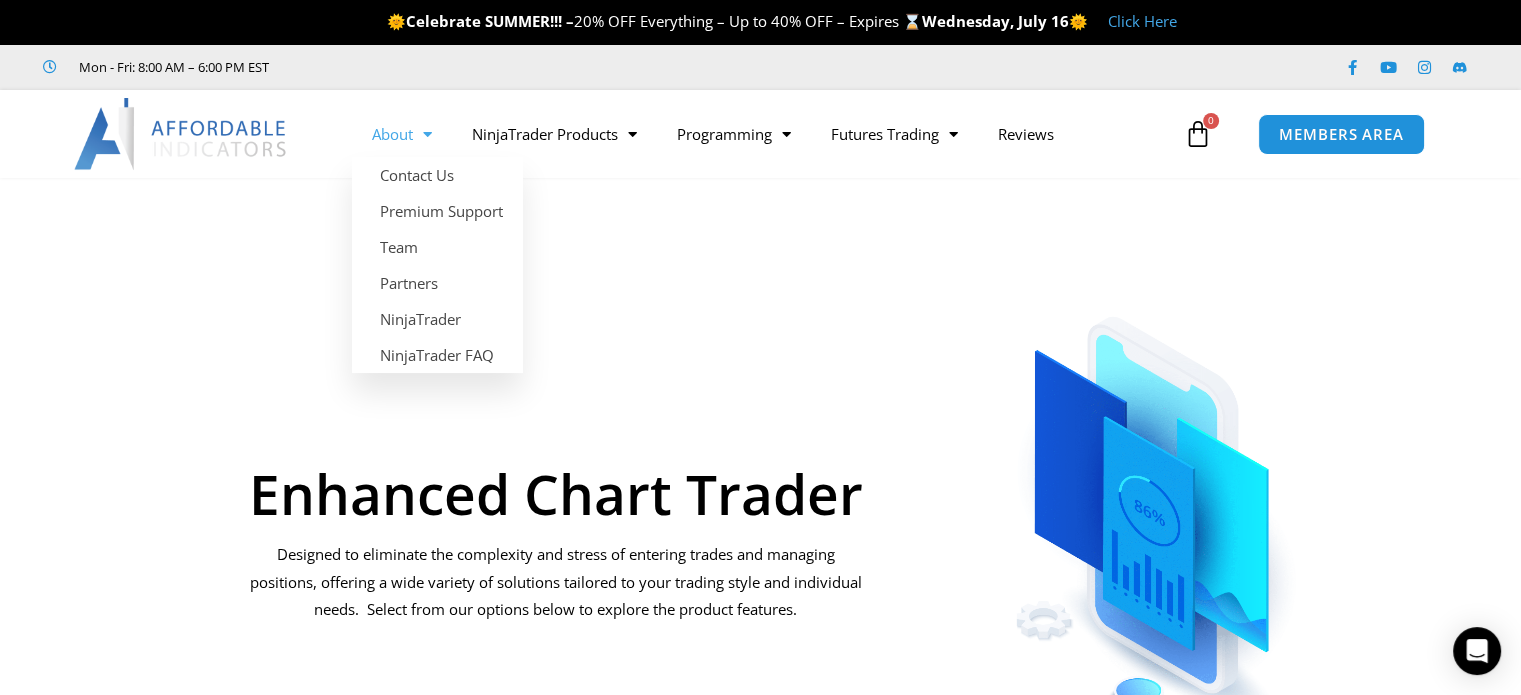 click on "About" 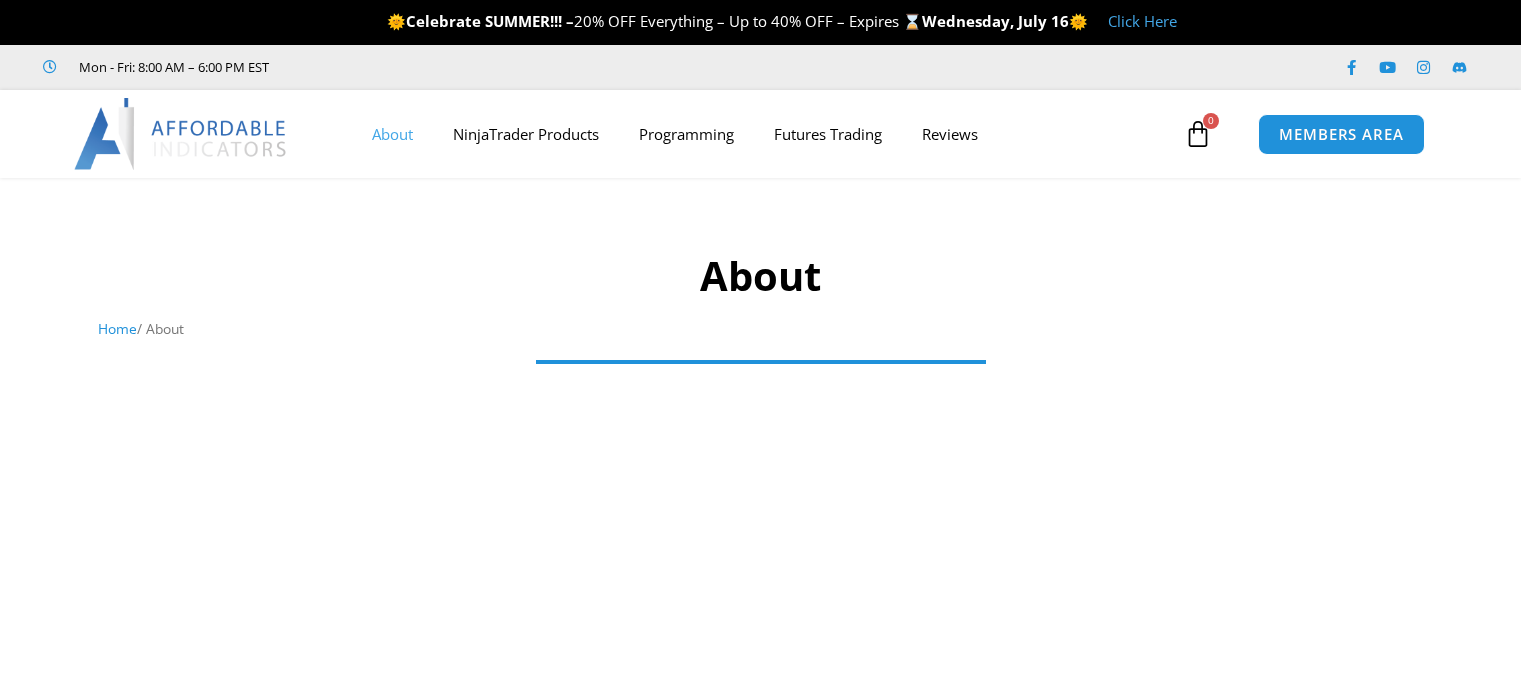 scroll, scrollTop: 0, scrollLeft: 0, axis: both 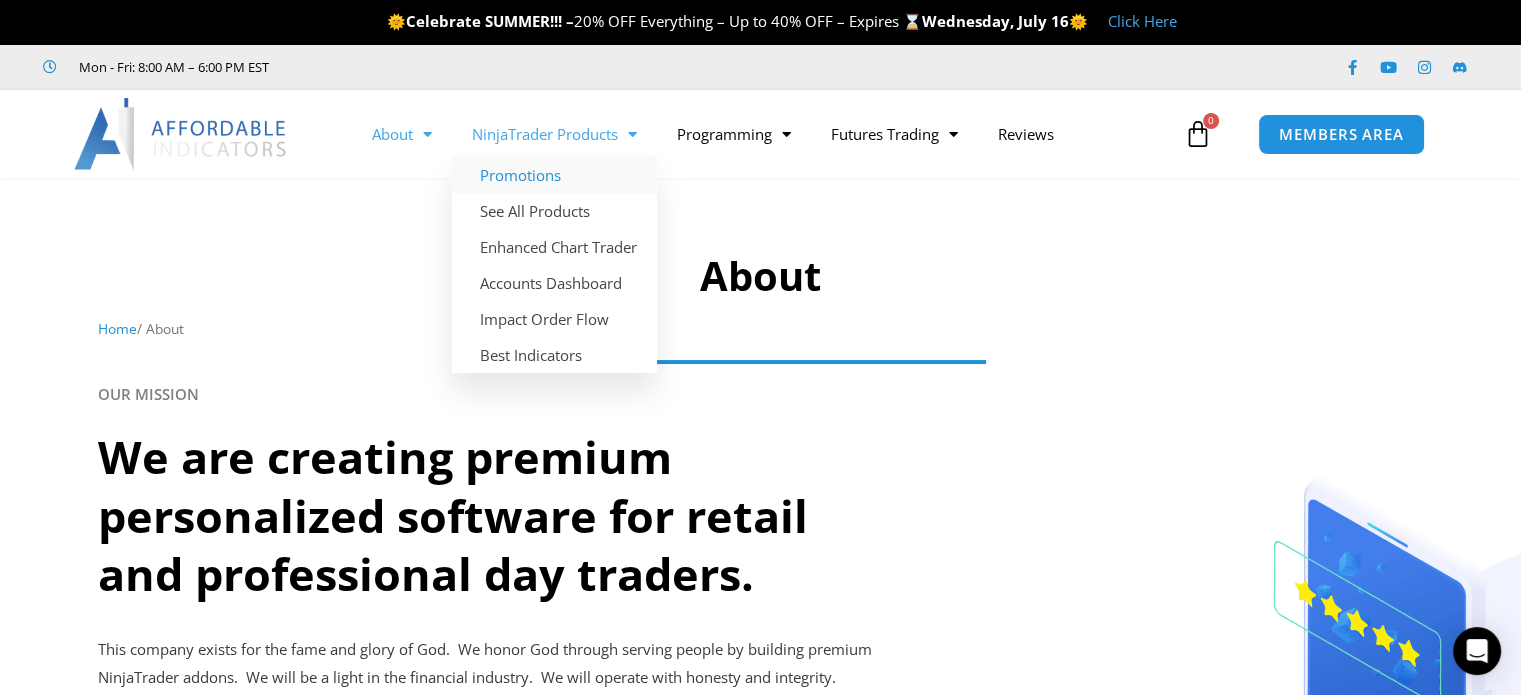 click on "Promotions" 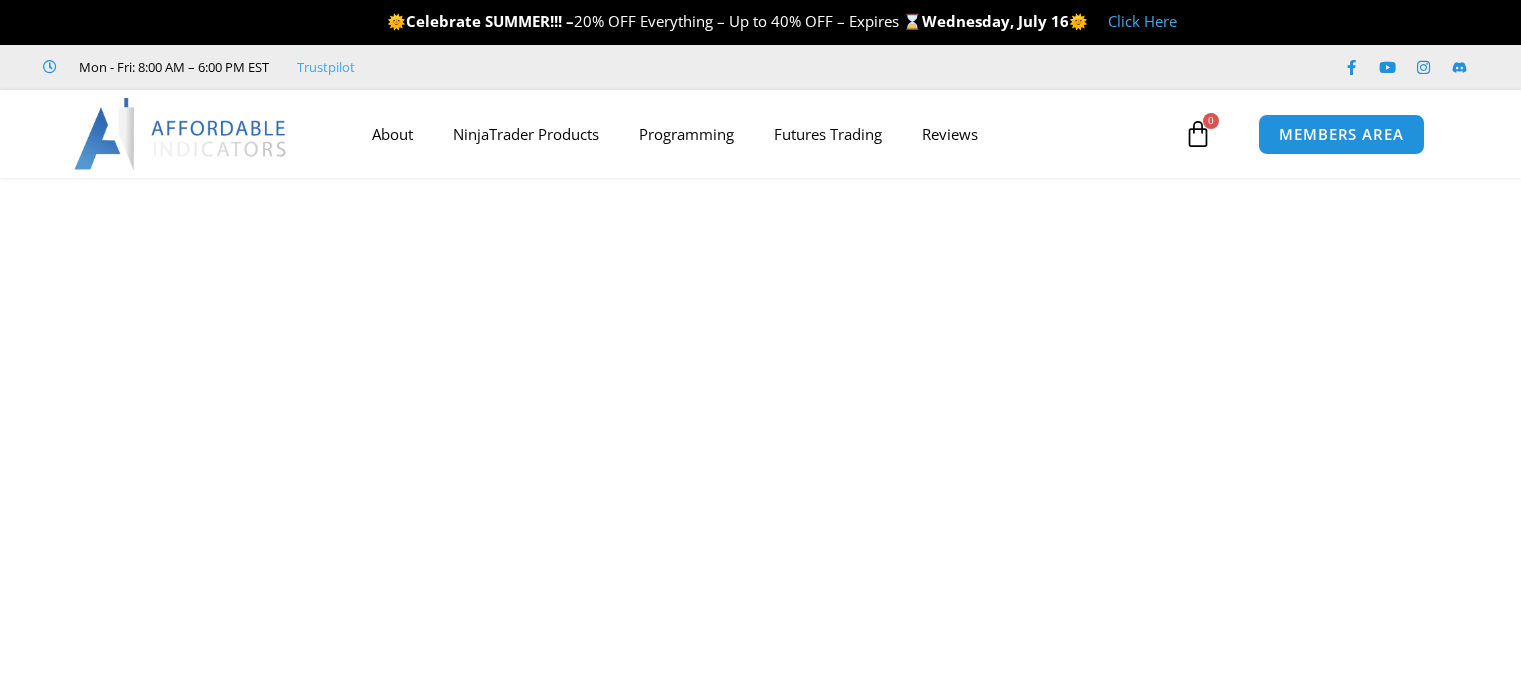 scroll, scrollTop: 0, scrollLeft: 0, axis: both 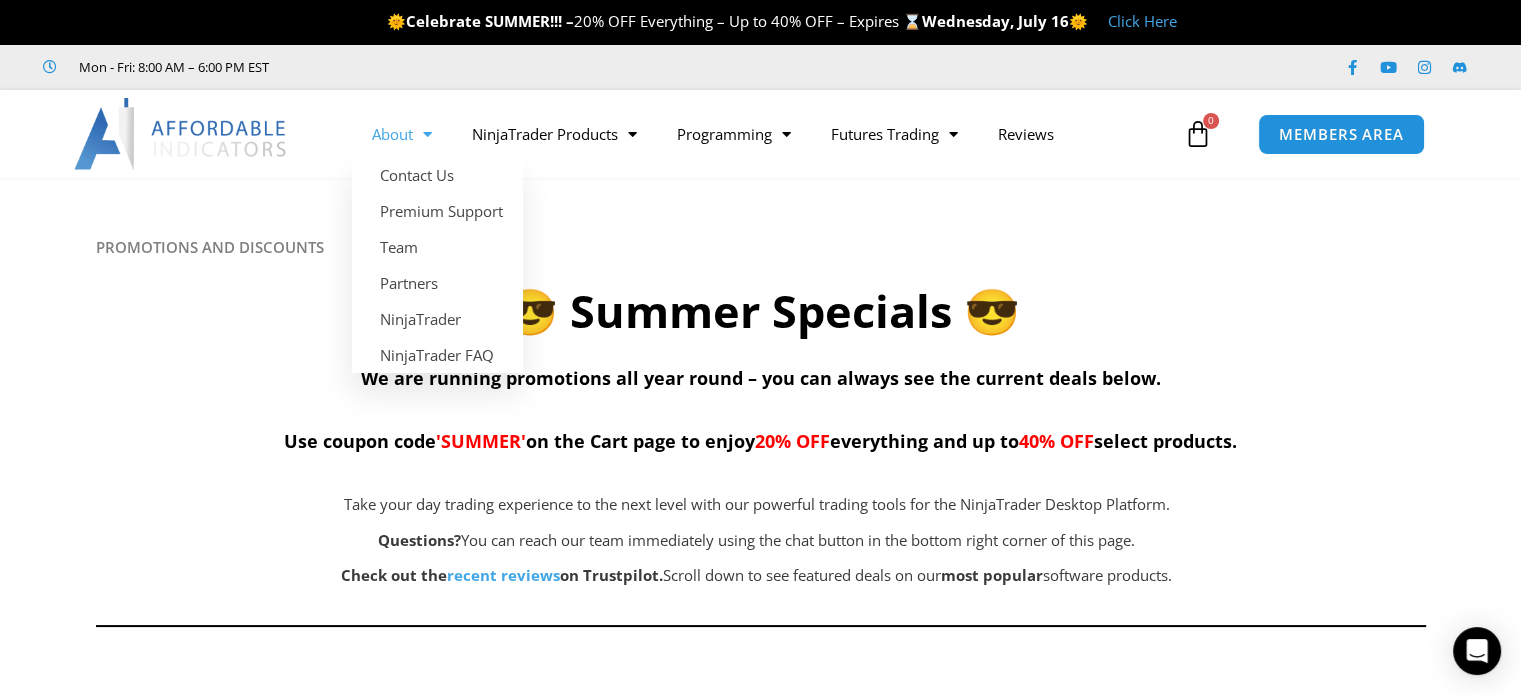 click 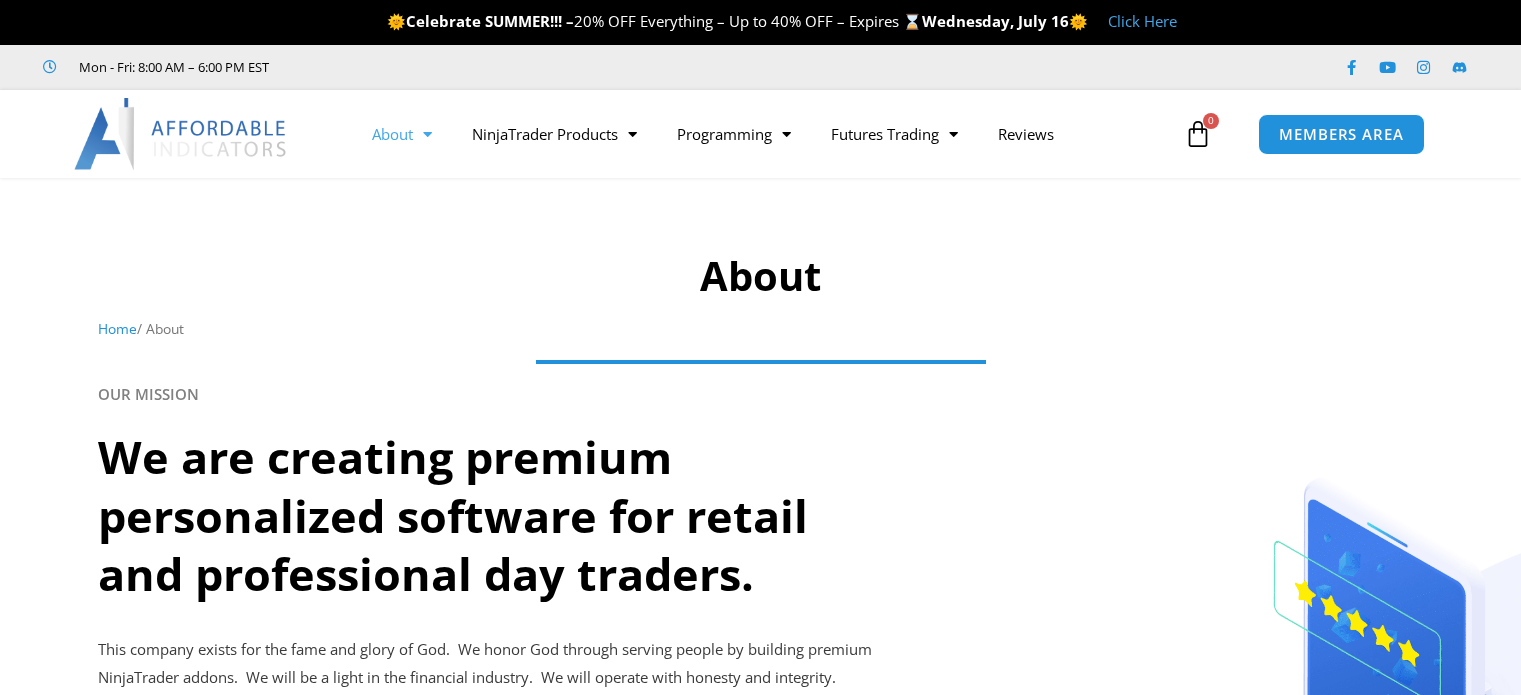 scroll, scrollTop: 0, scrollLeft: 0, axis: both 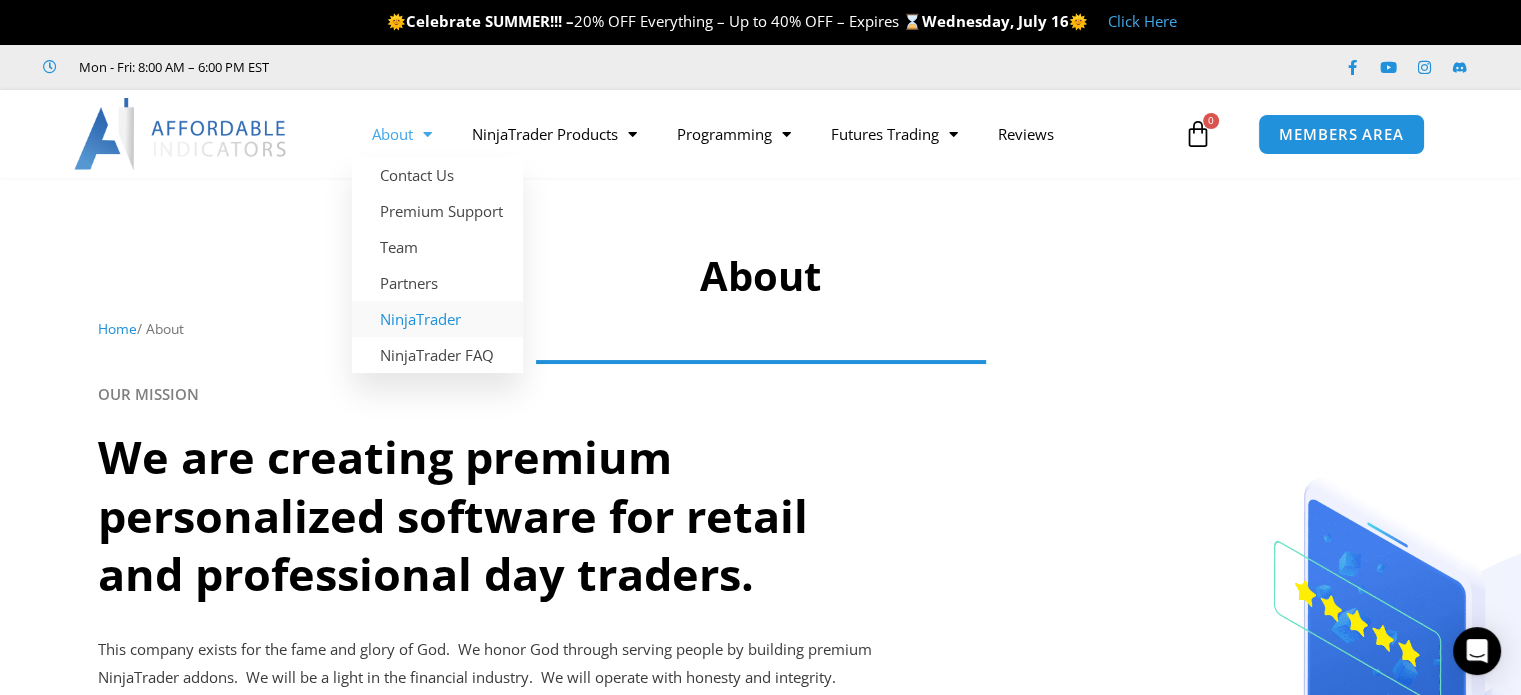 click on "NinjaTrader" 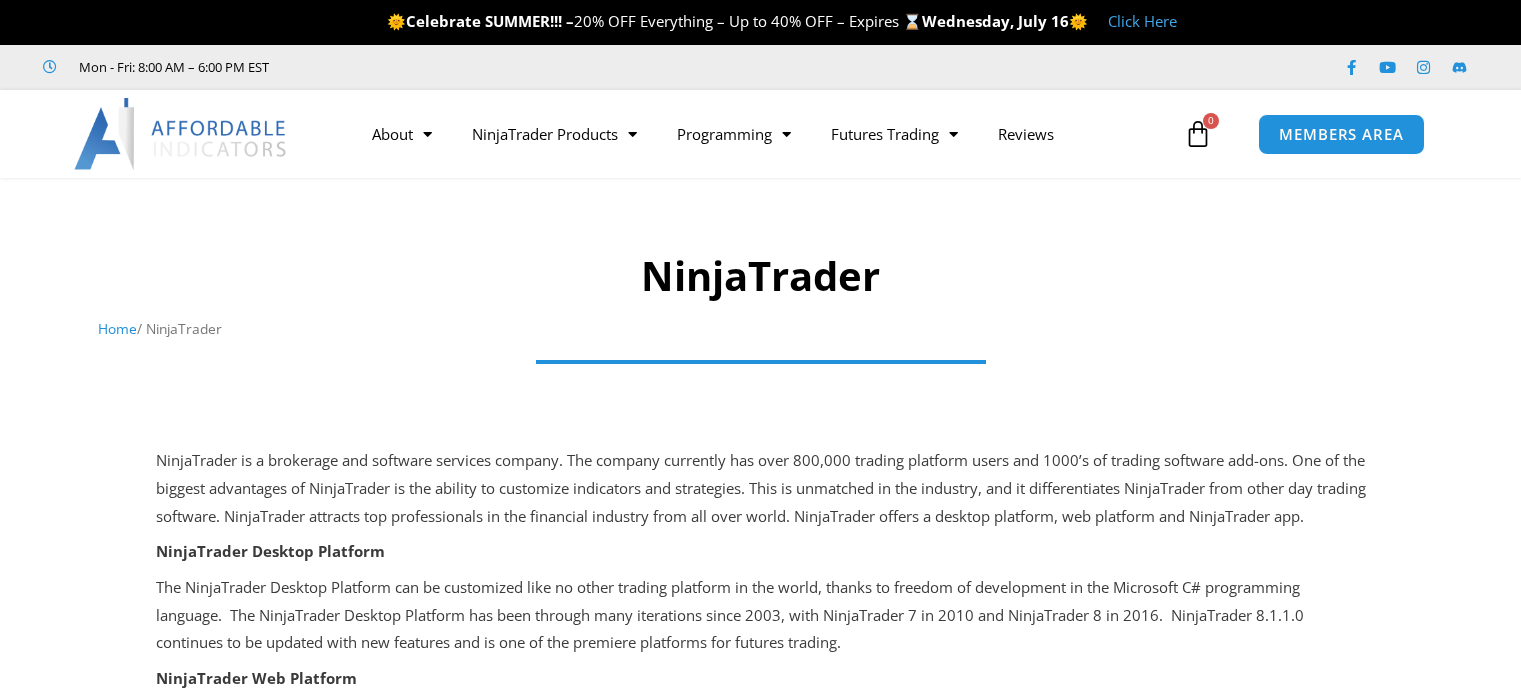 scroll, scrollTop: 0, scrollLeft: 0, axis: both 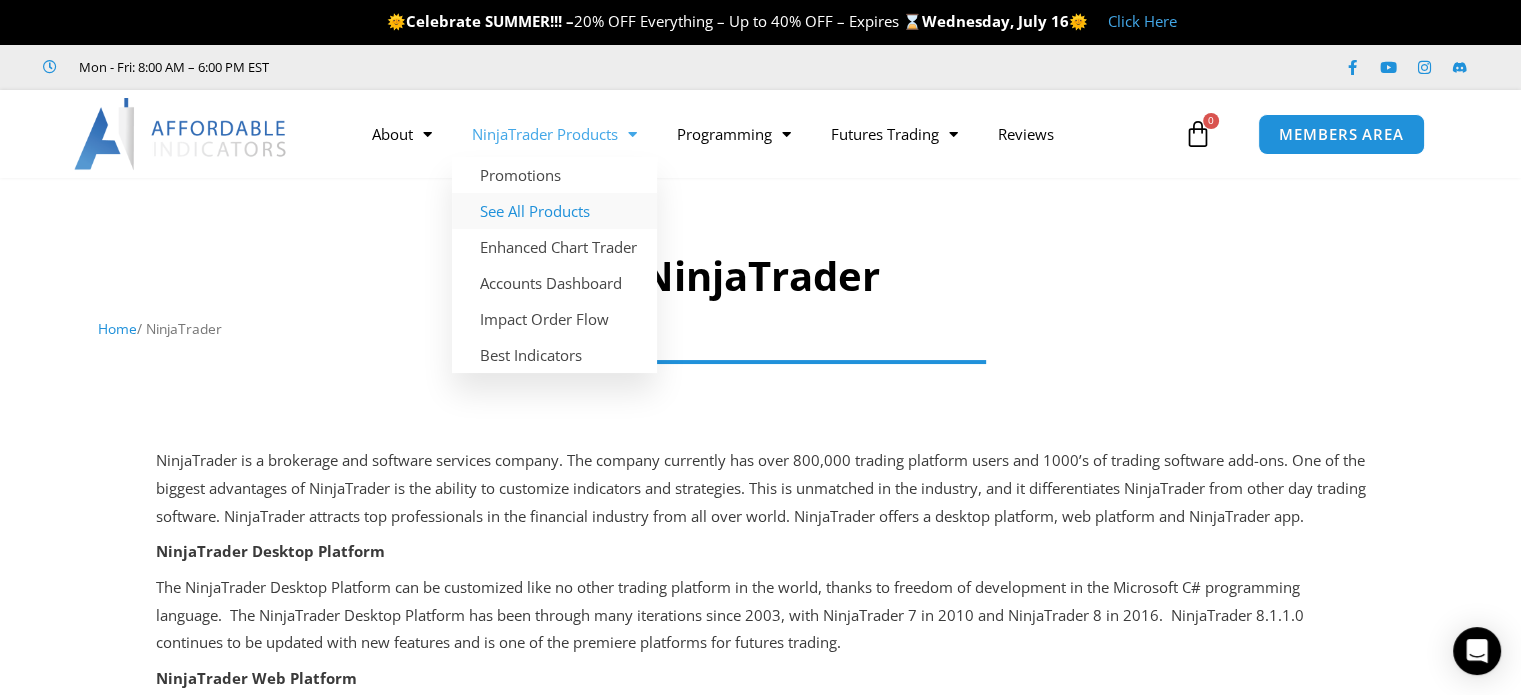 click on "See All Products" 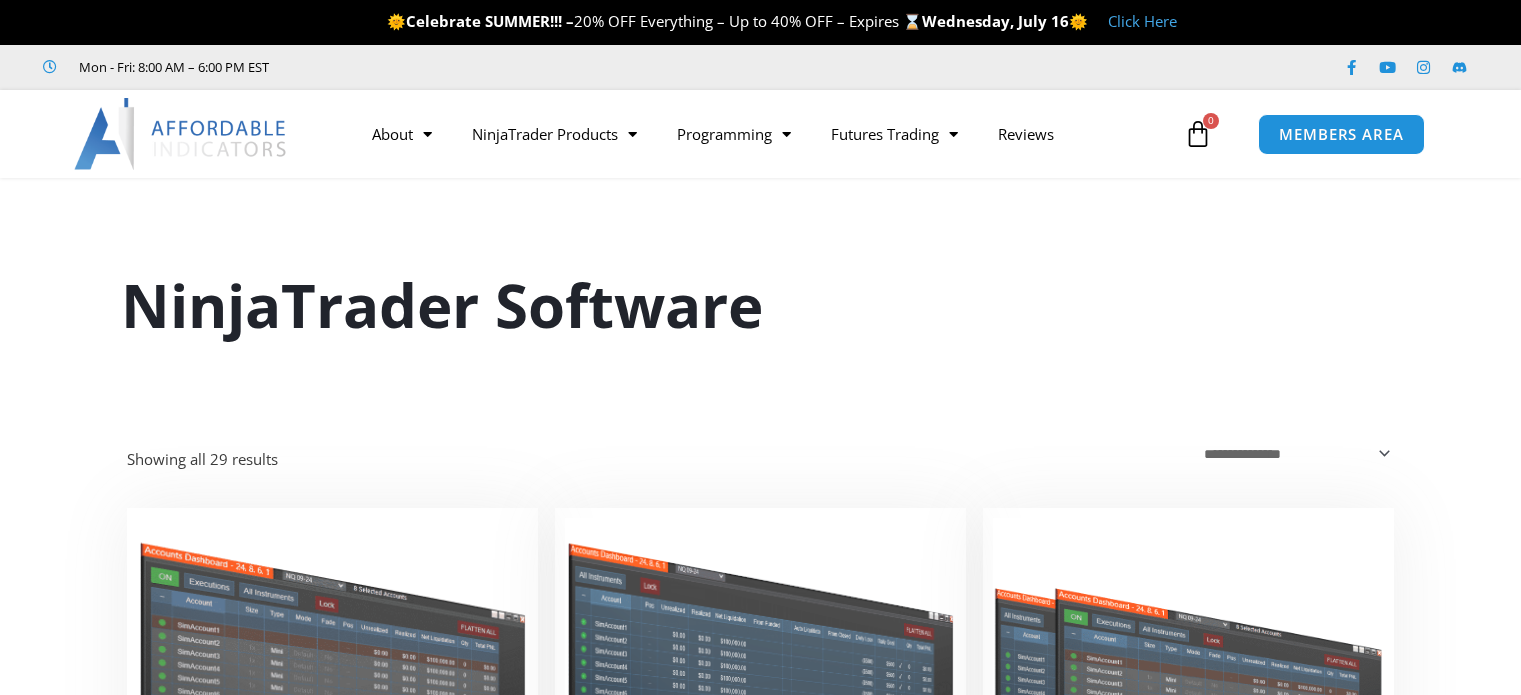 scroll, scrollTop: 0, scrollLeft: 0, axis: both 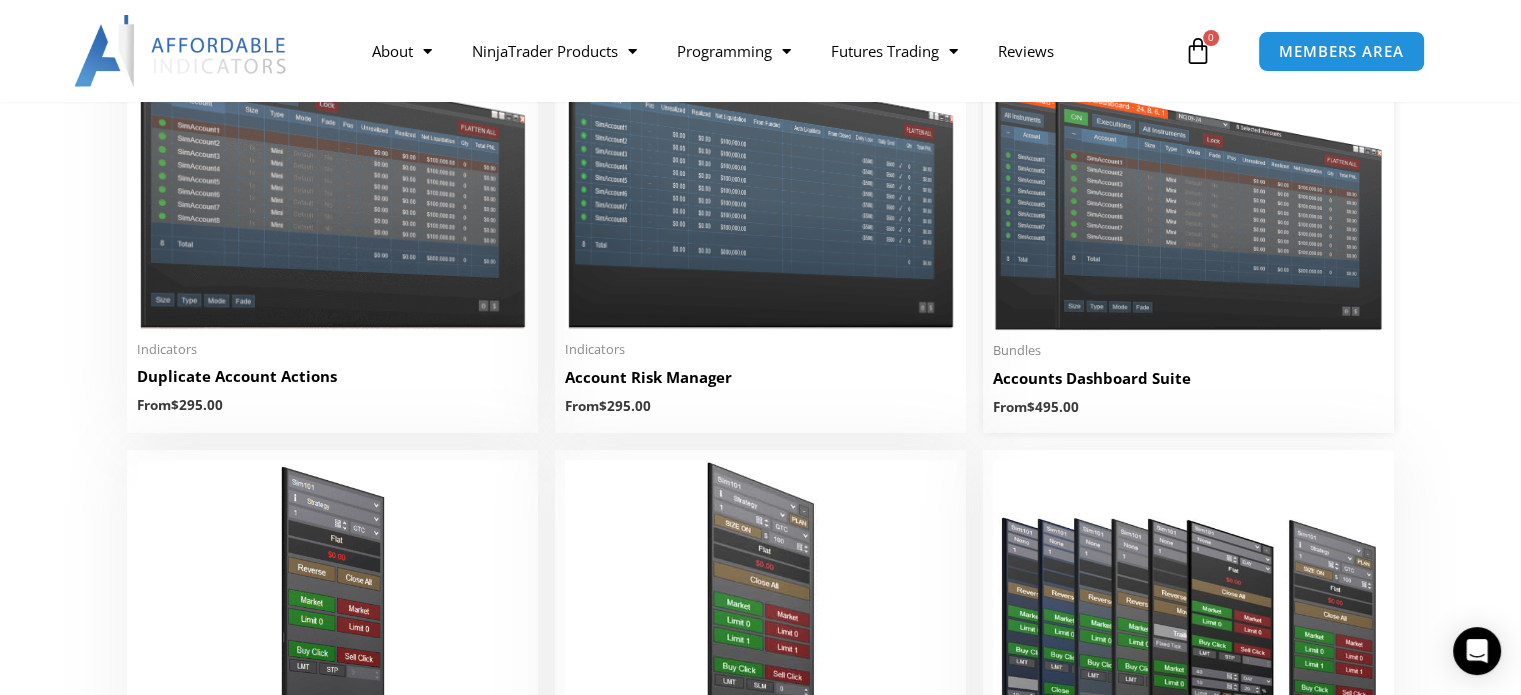 click on "Accounts Dashboard Suite" at bounding box center (1188, 378) 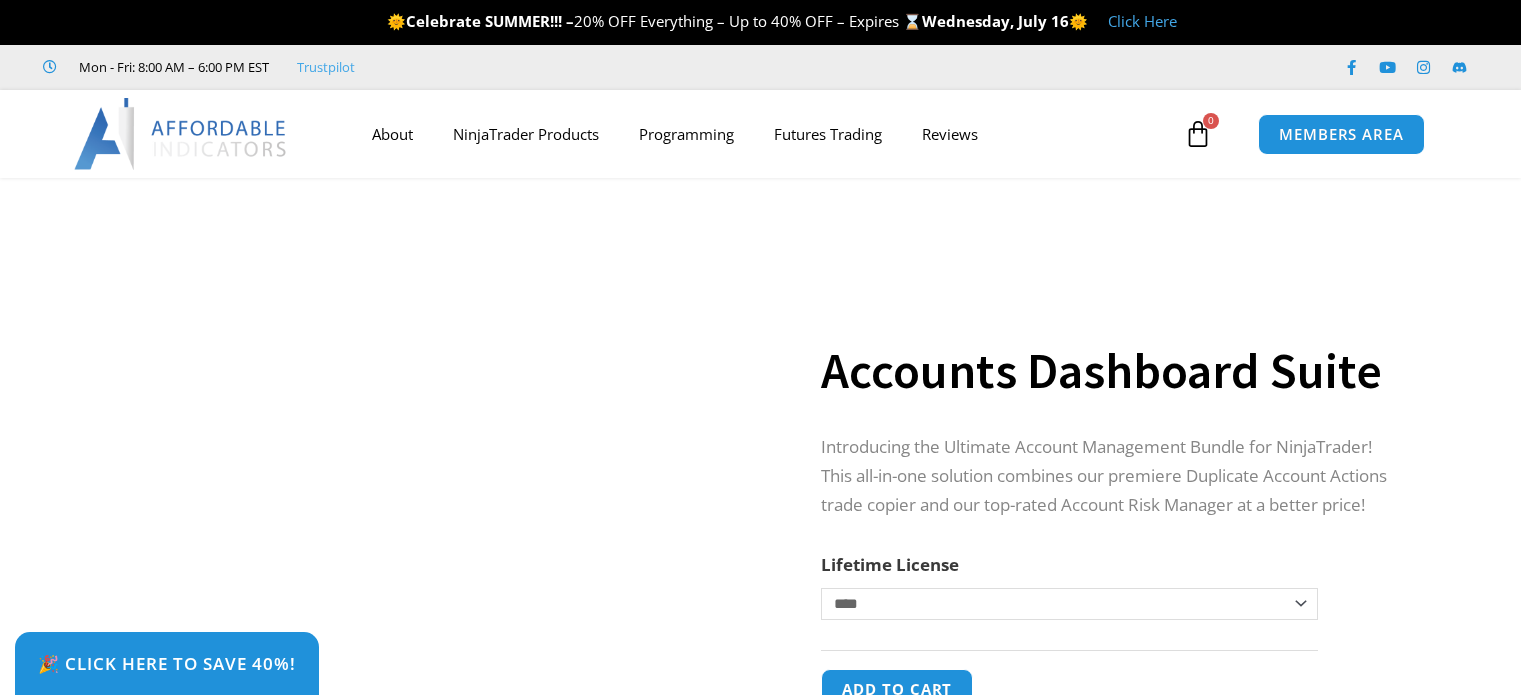 scroll, scrollTop: 0, scrollLeft: 0, axis: both 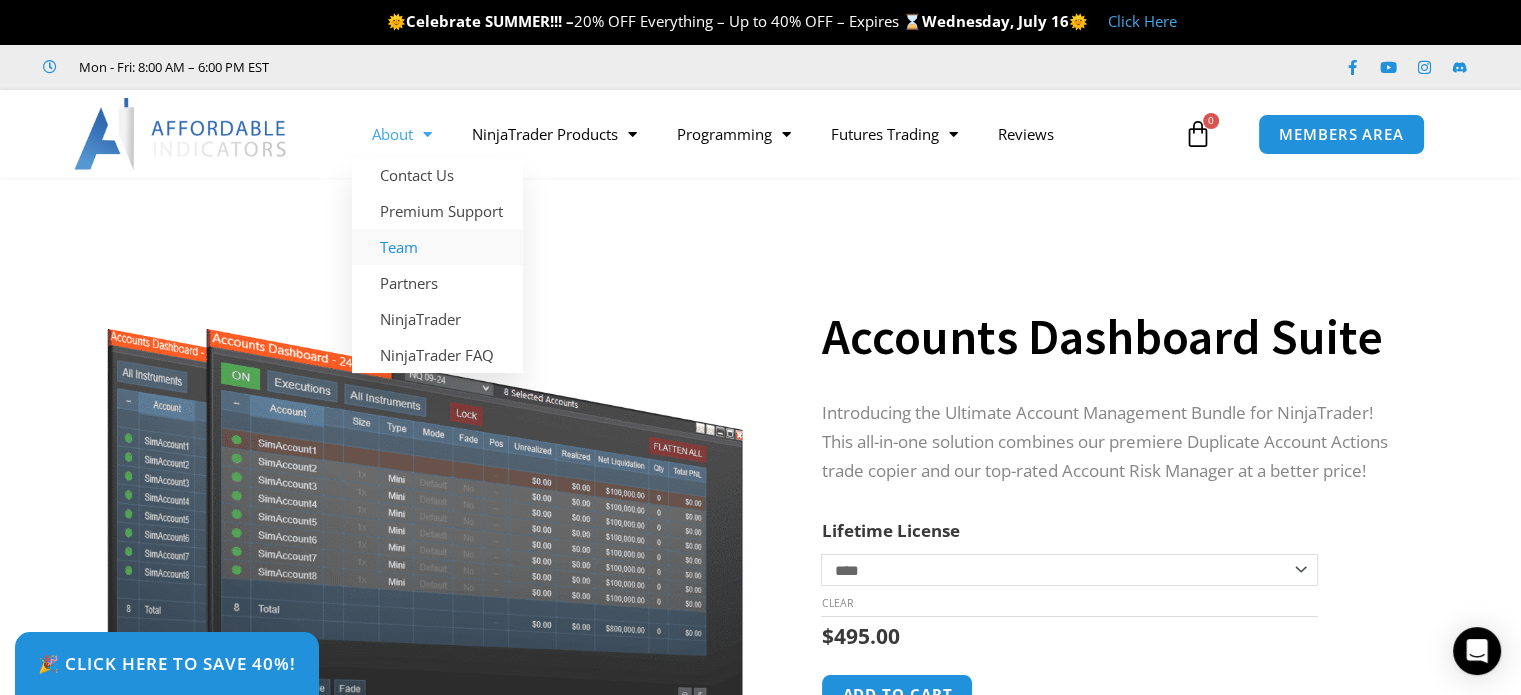 click on "Team" 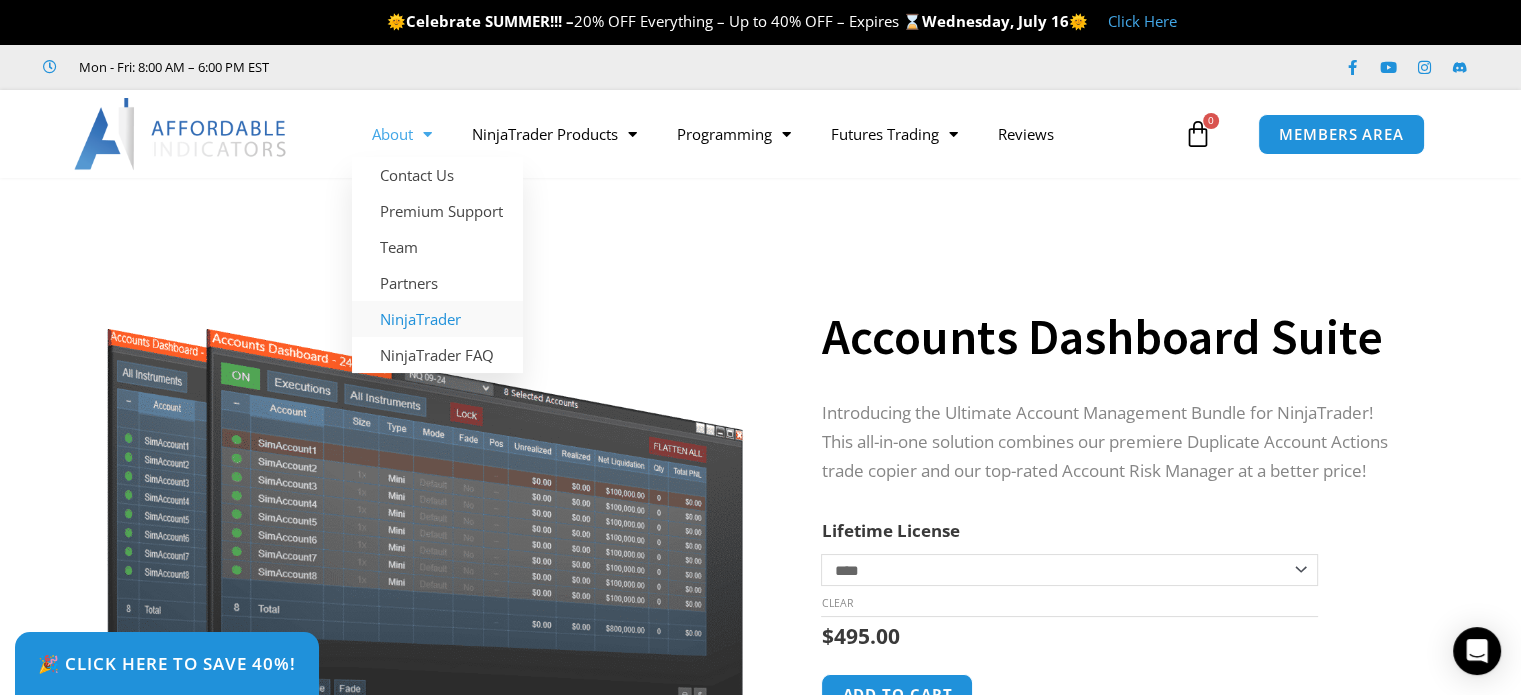 click on "NinjaTrader" 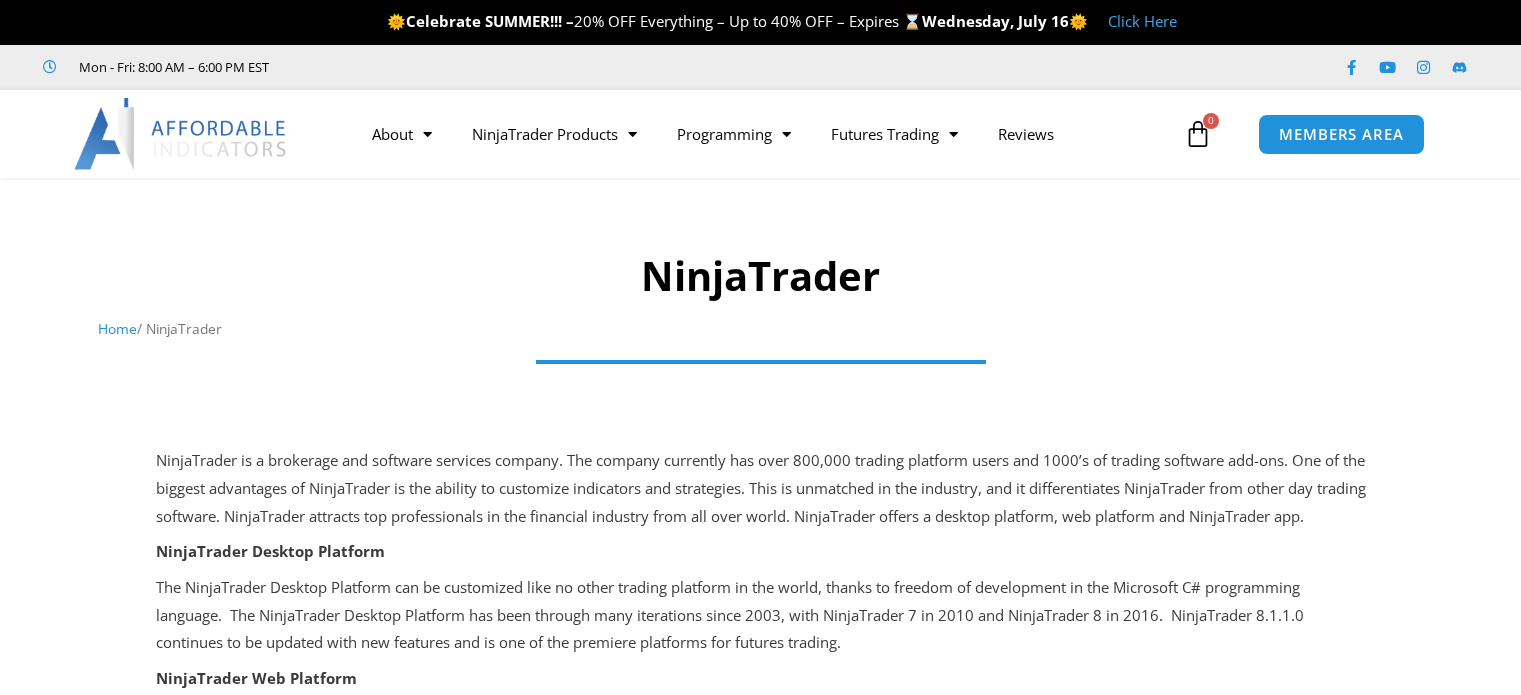 scroll, scrollTop: 0, scrollLeft: 0, axis: both 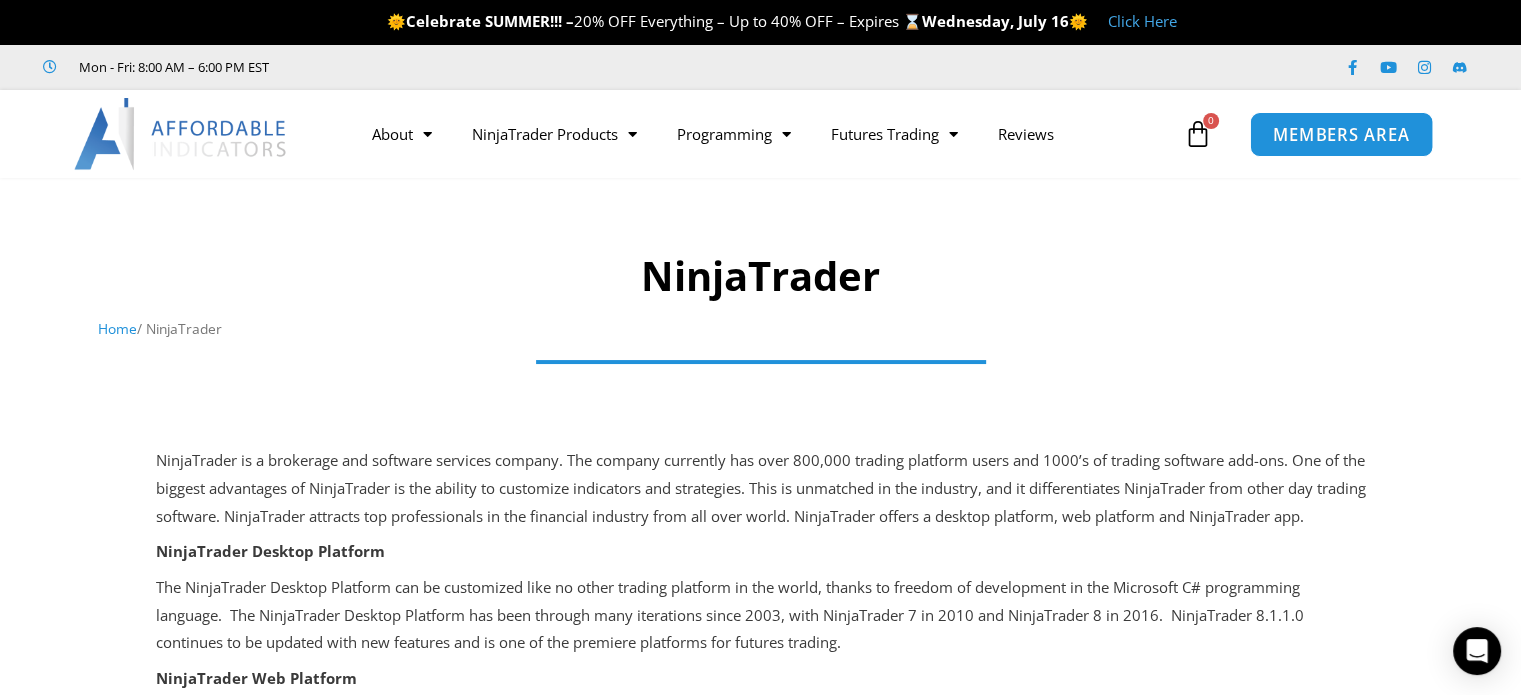 click on "MEMBERS AREA" at bounding box center [1341, 133] 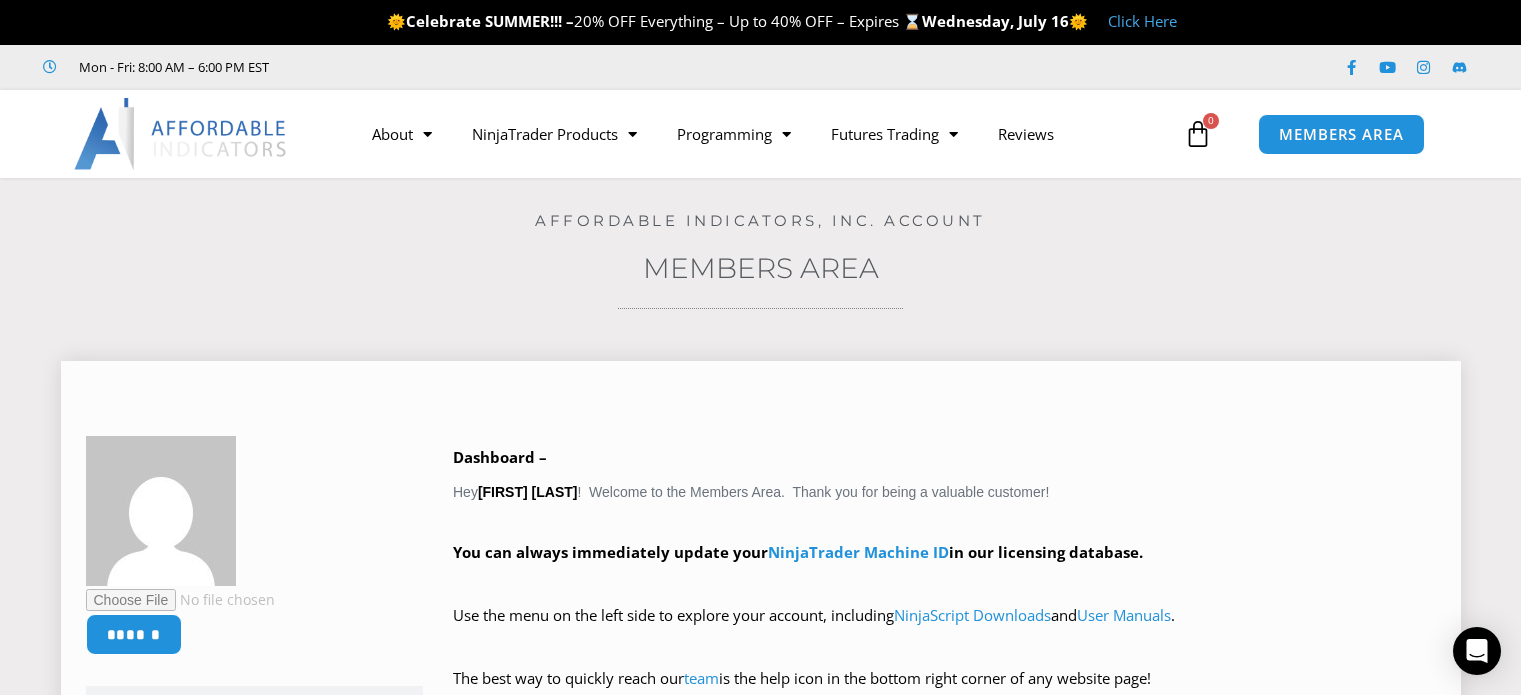 scroll, scrollTop: 0, scrollLeft: 0, axis: both 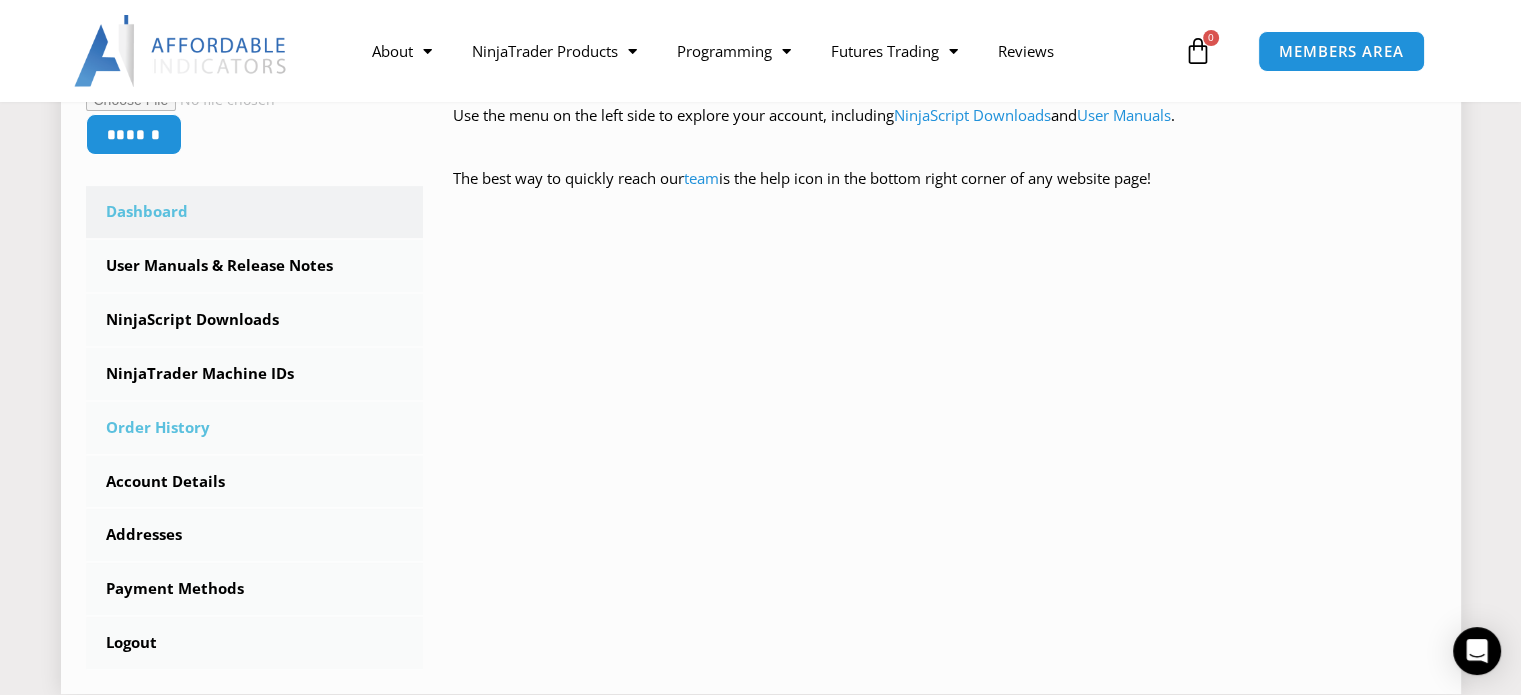click on "Order History" at bounding box center [255, 428] 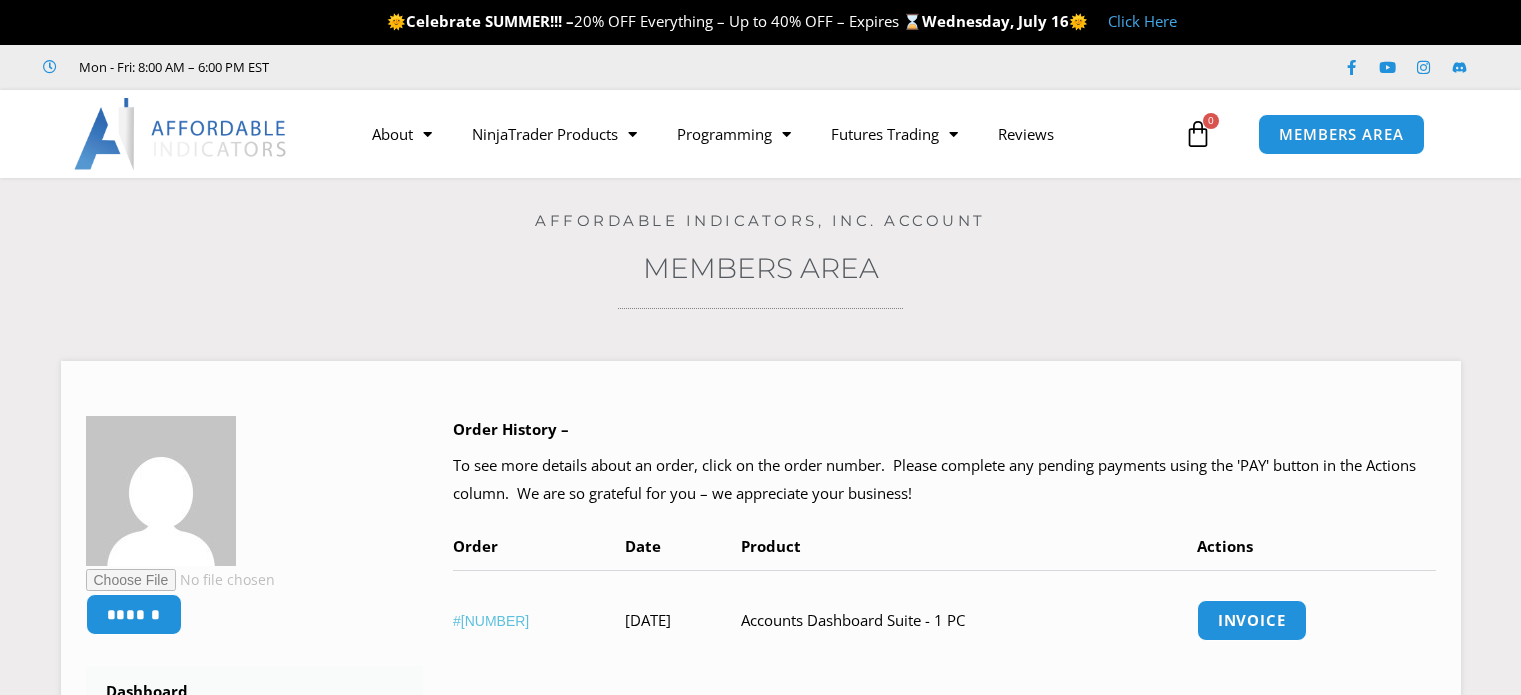 scroll, scrollTop: 0, scrollLeft: 0, axis: both 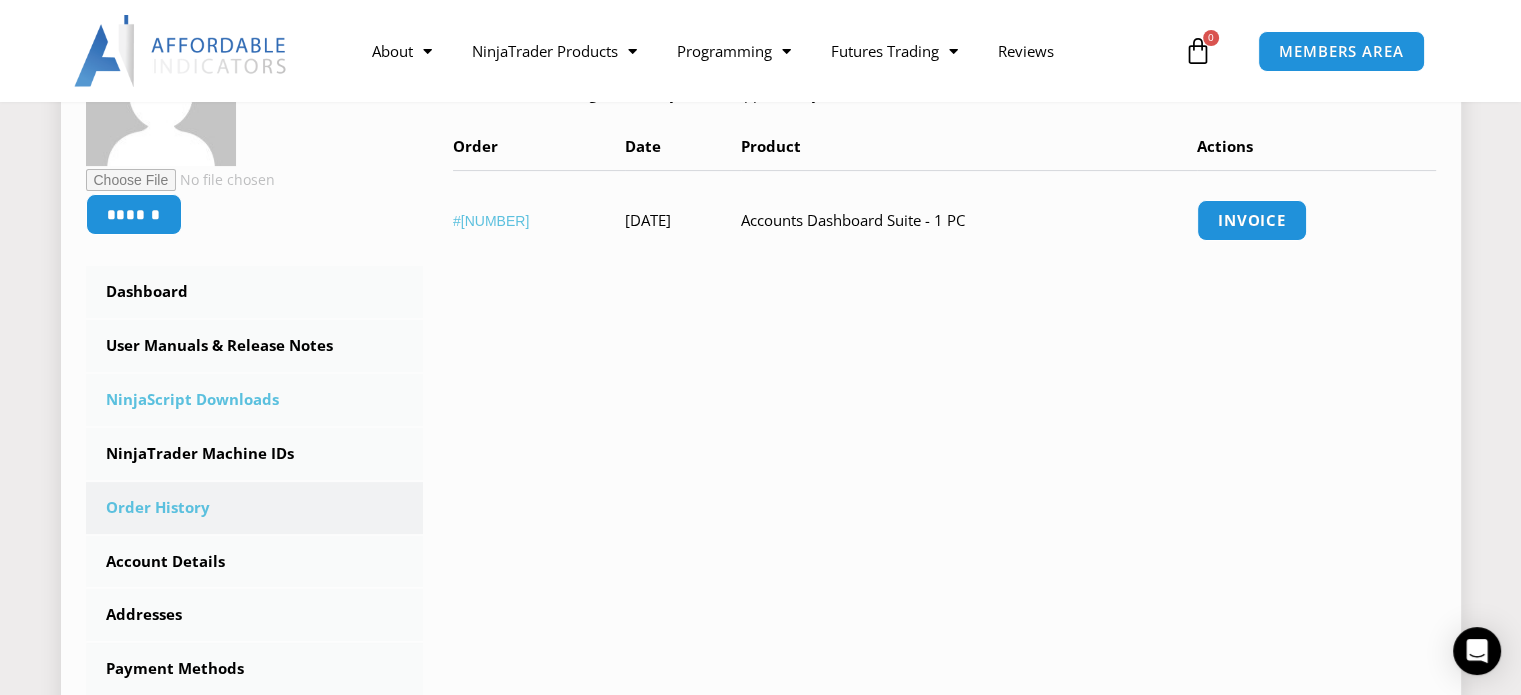 click on "NinjaScript Downloads" at bounding box center (255, 400) 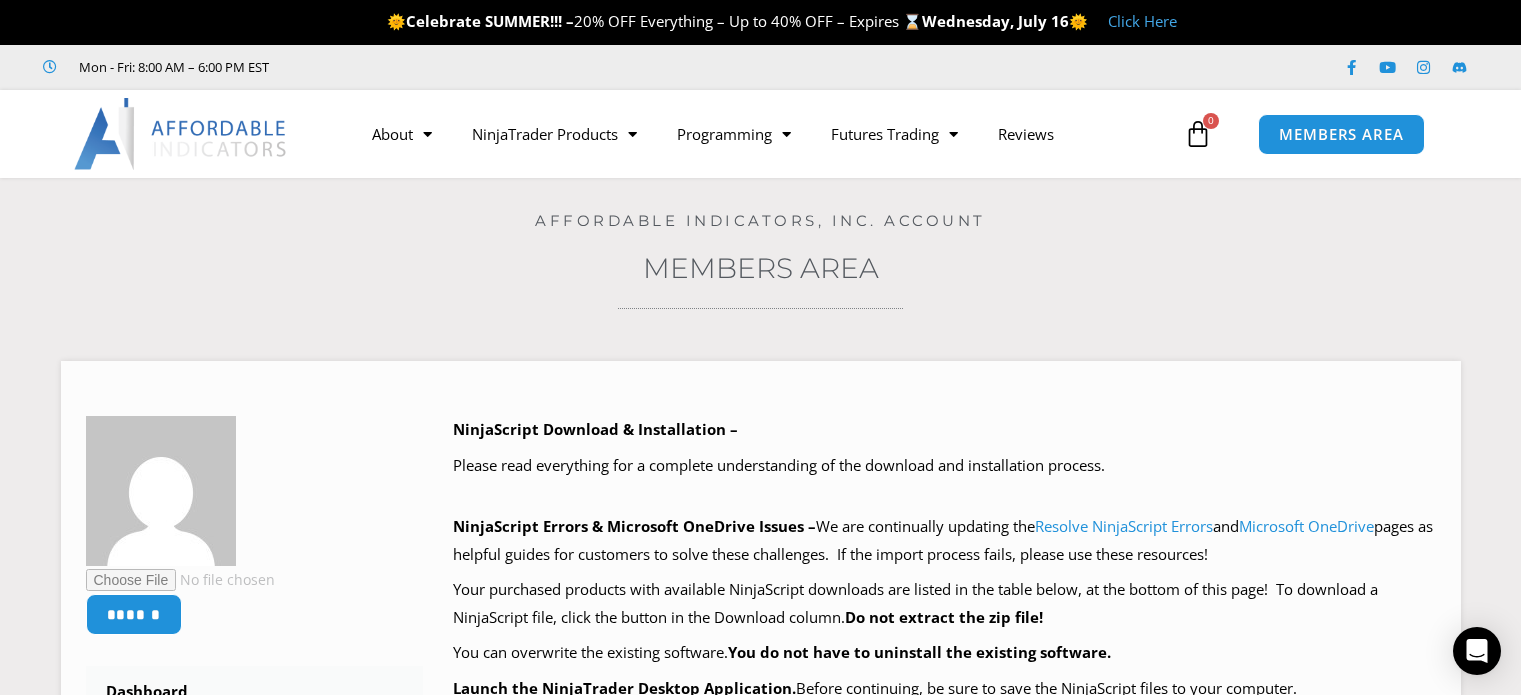 scroll, scrollTop: 0, scrollLeft: 0, axis: both 